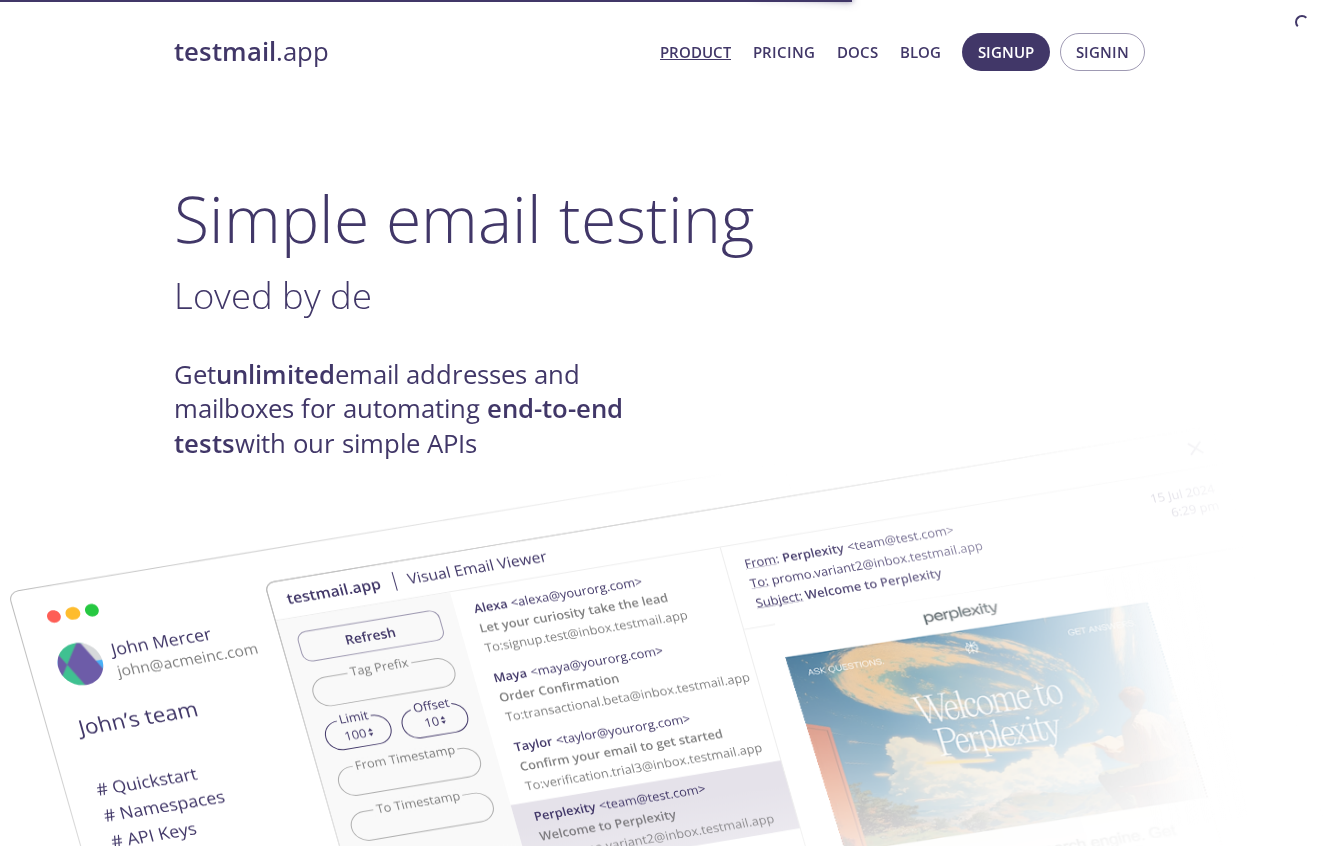 scroll, scrollTop: 0, scrollLeft: 0, axis: both 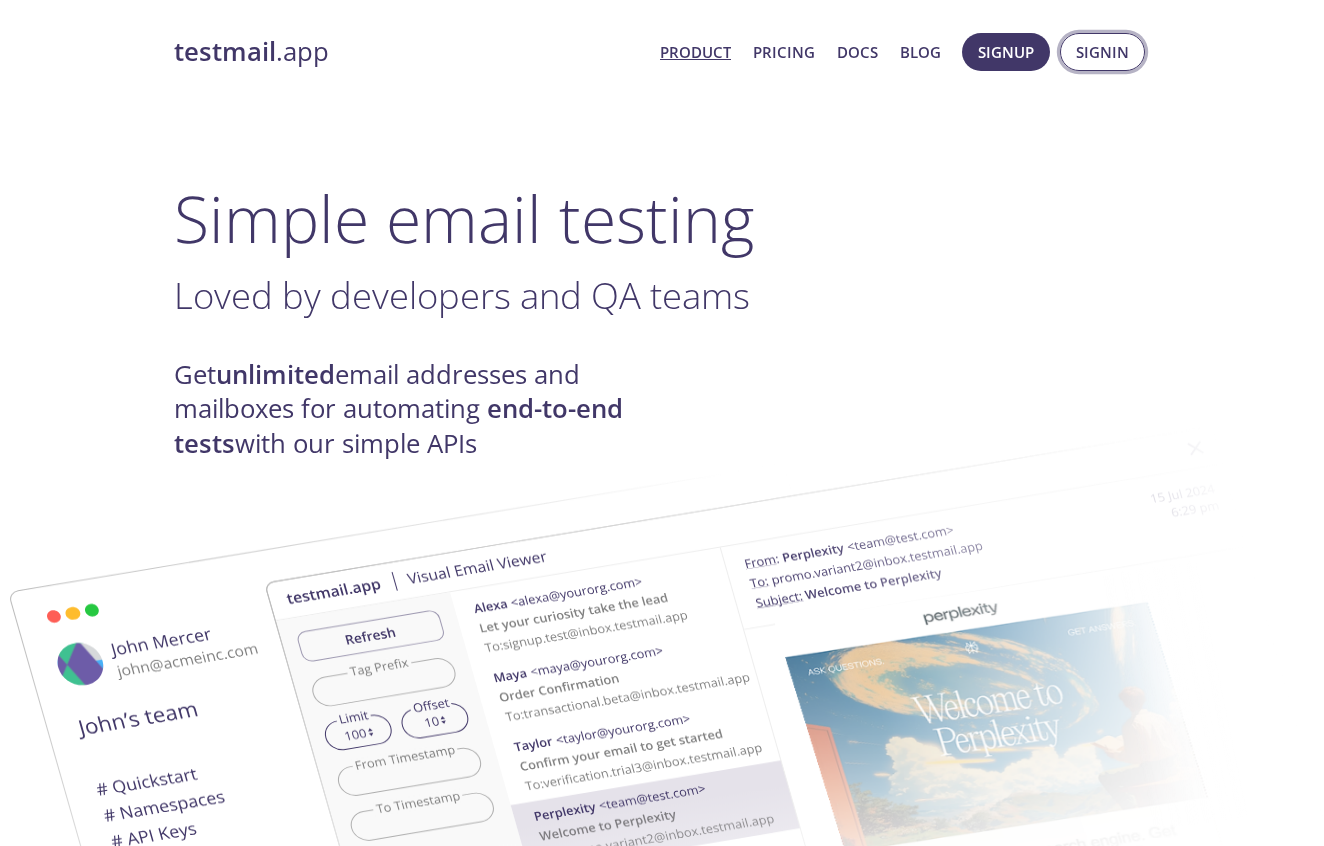 click on "Signin" at bounding box center (1102, 52) 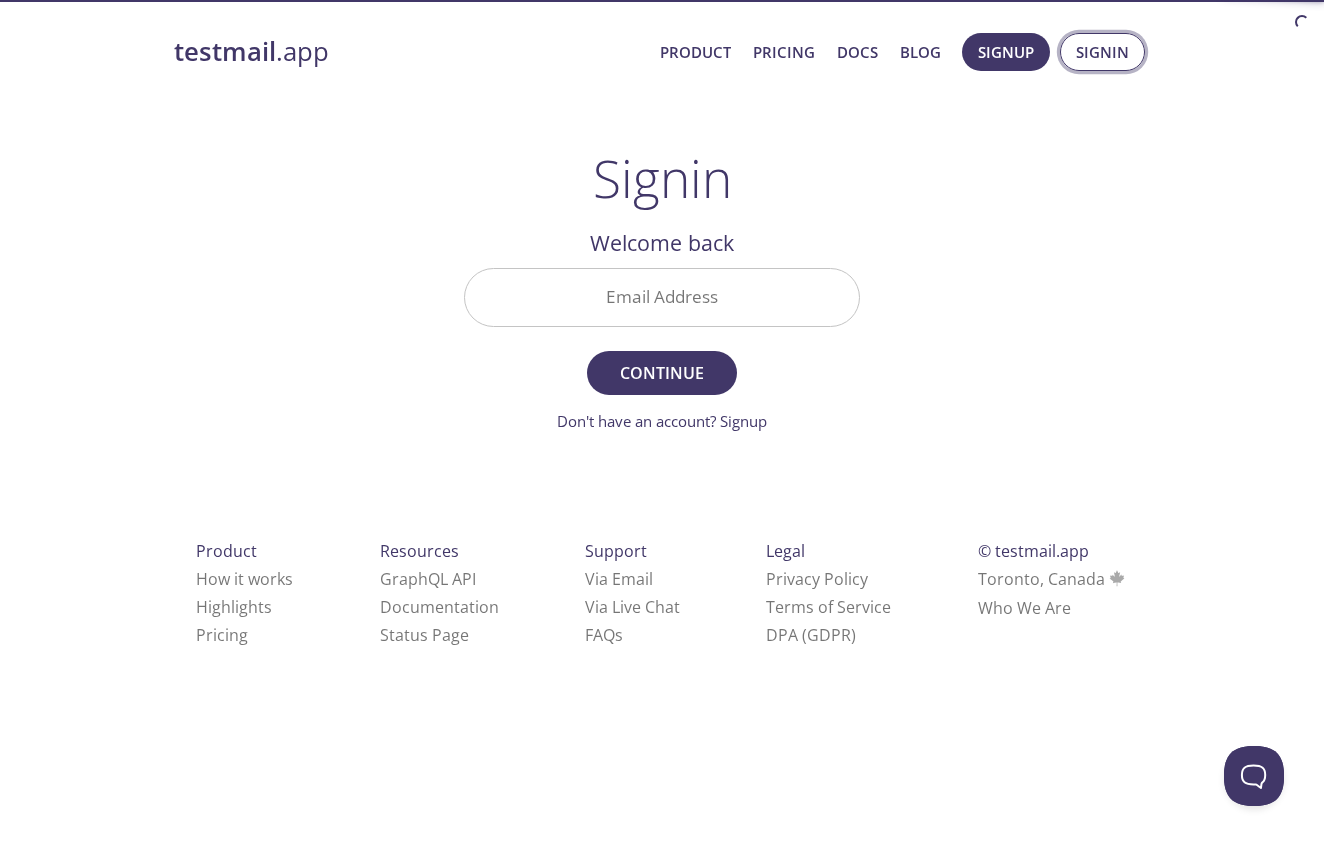 scroll, scrollTop: 0, scrollLeft: 0, axis: both 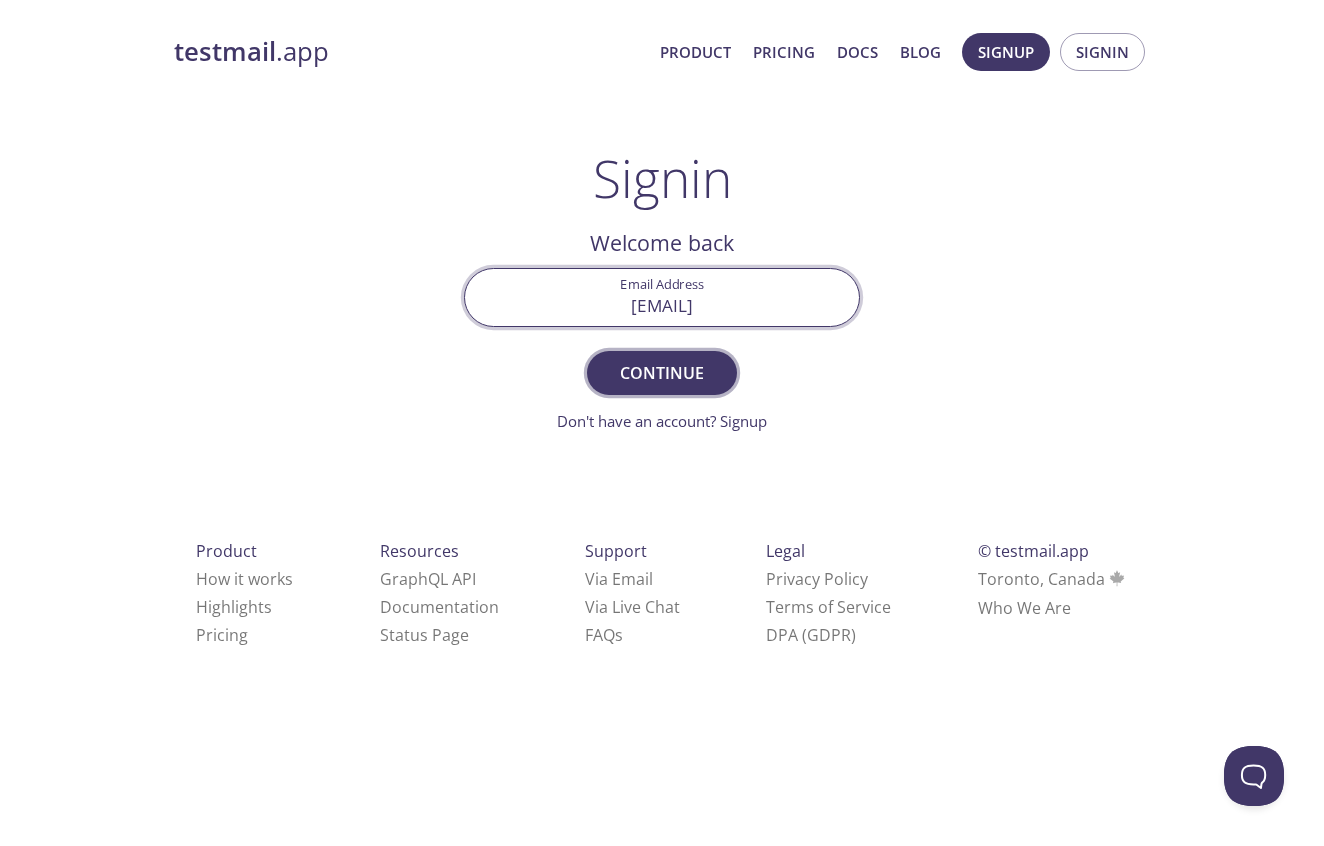 type on "[EMAIL]" 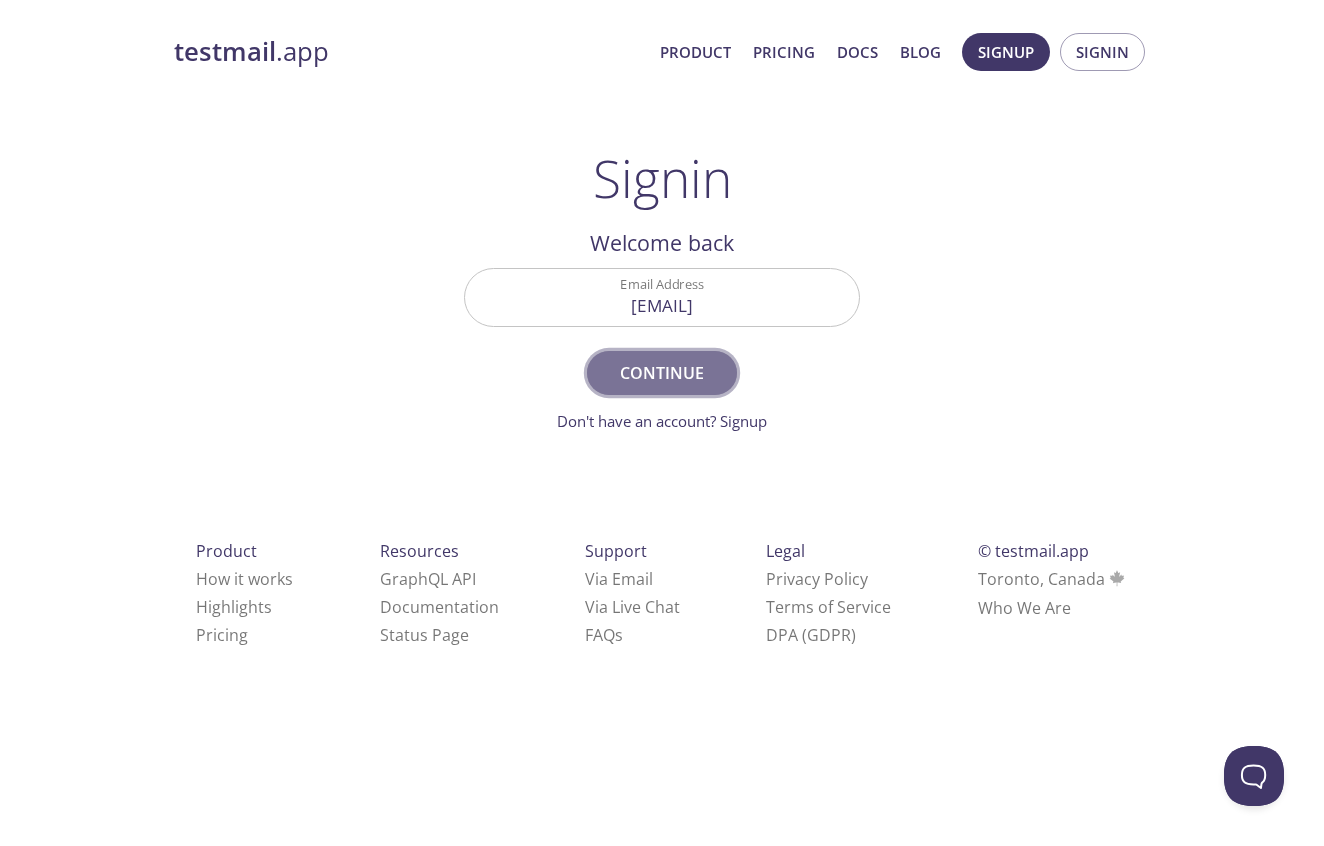 click on "Continue" at bounding box center (662, 373) 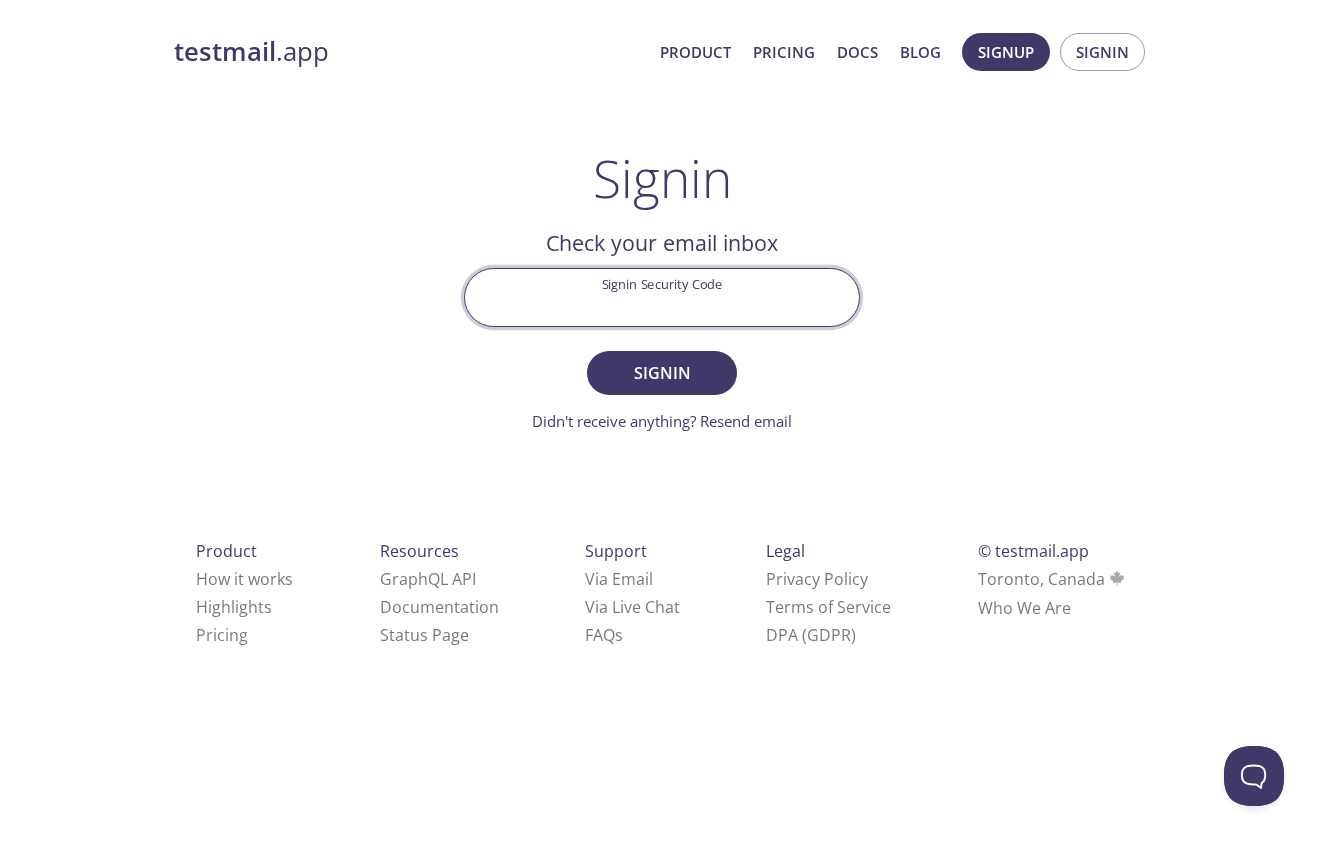 scroll, scrollTop: 0, scrollLeft: 0, axis: both 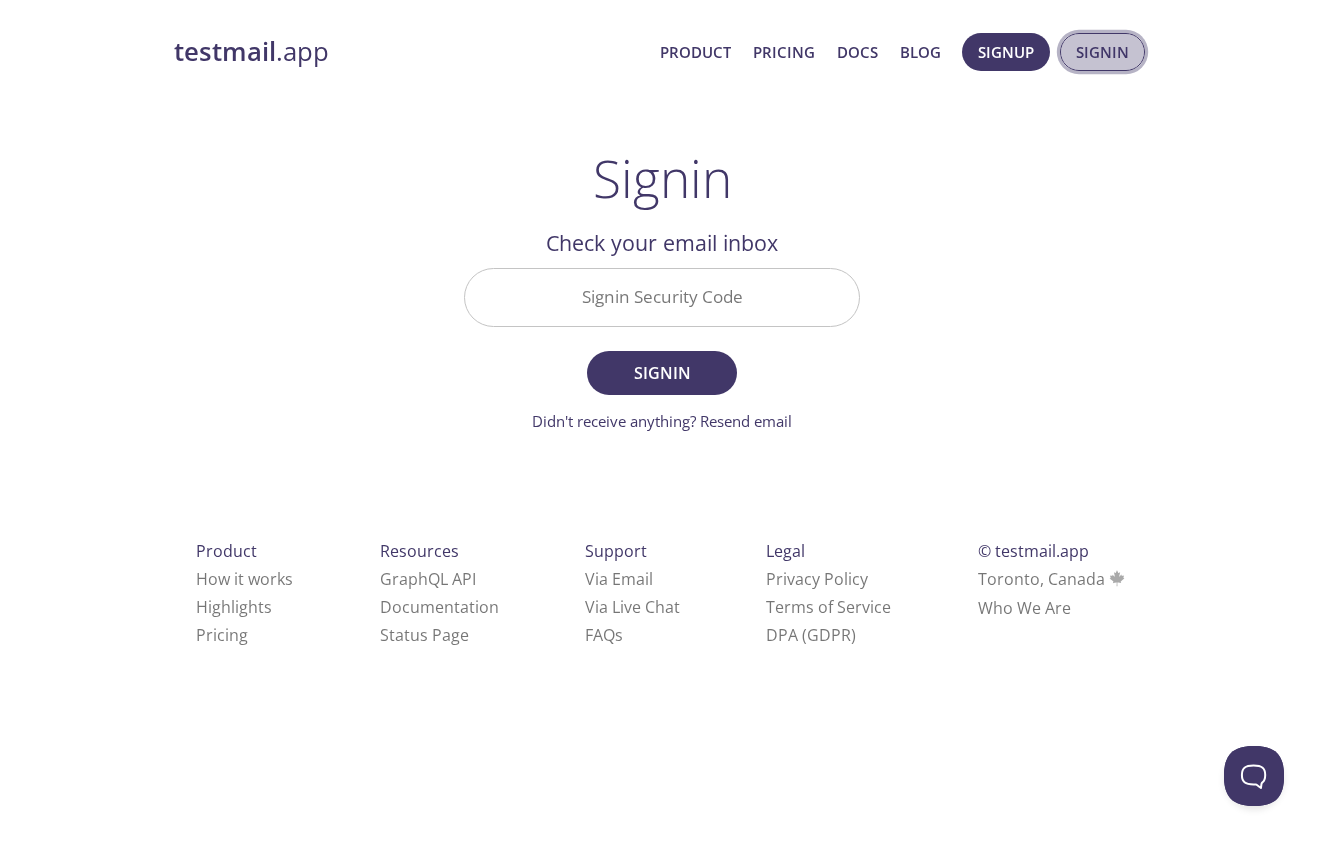 click on "Signin" at bounding box center [1102, 52] 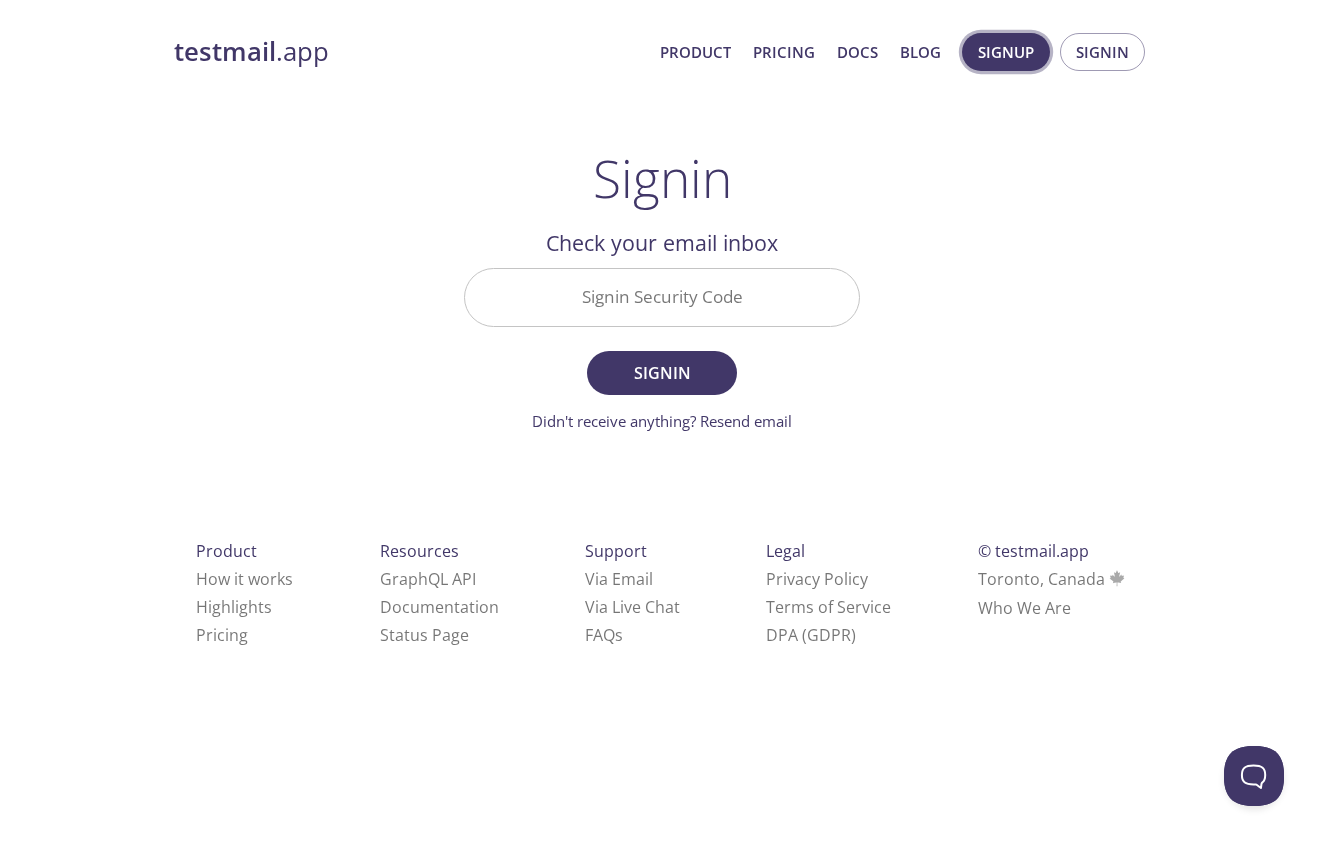 click on "Signup" at bounding box center (1006, 52) 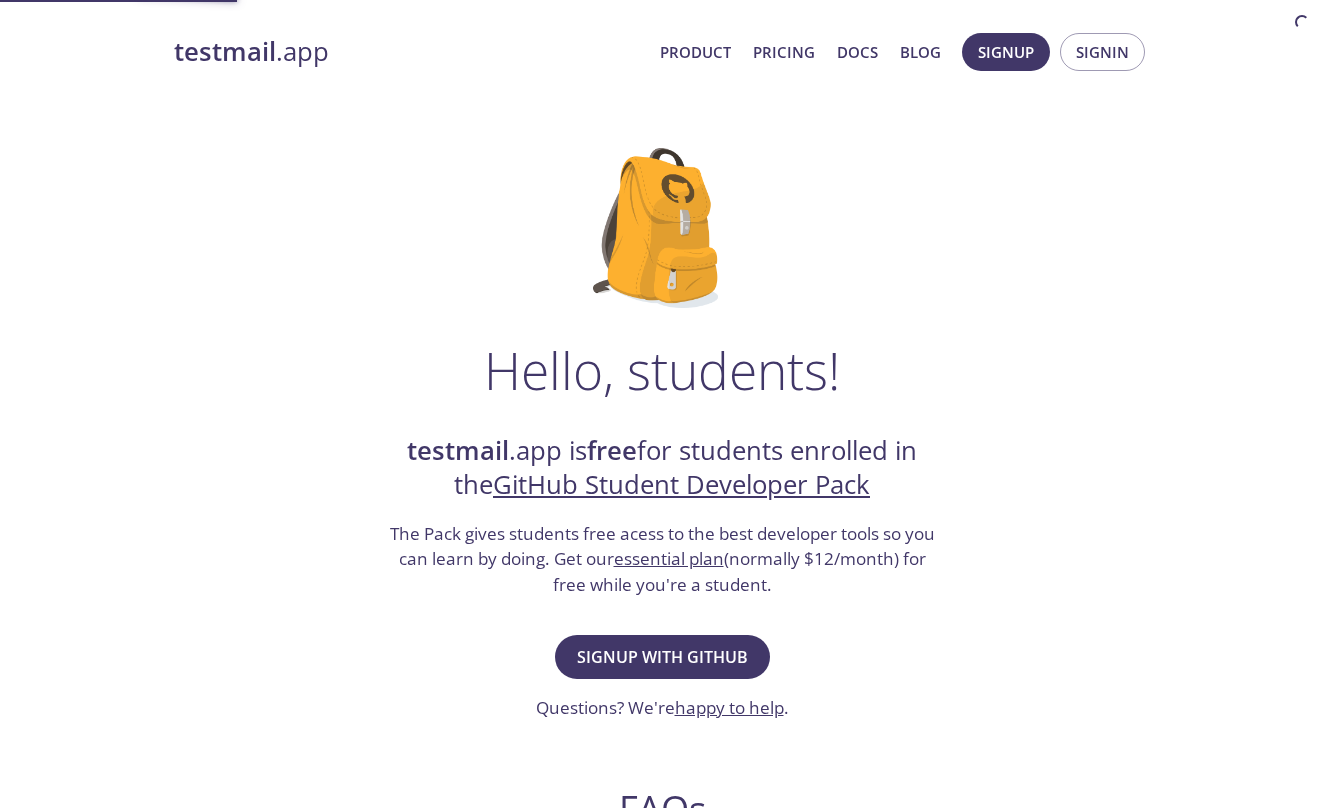 scroll, scrollTop: 0, scrollLeft: 0, axis: both 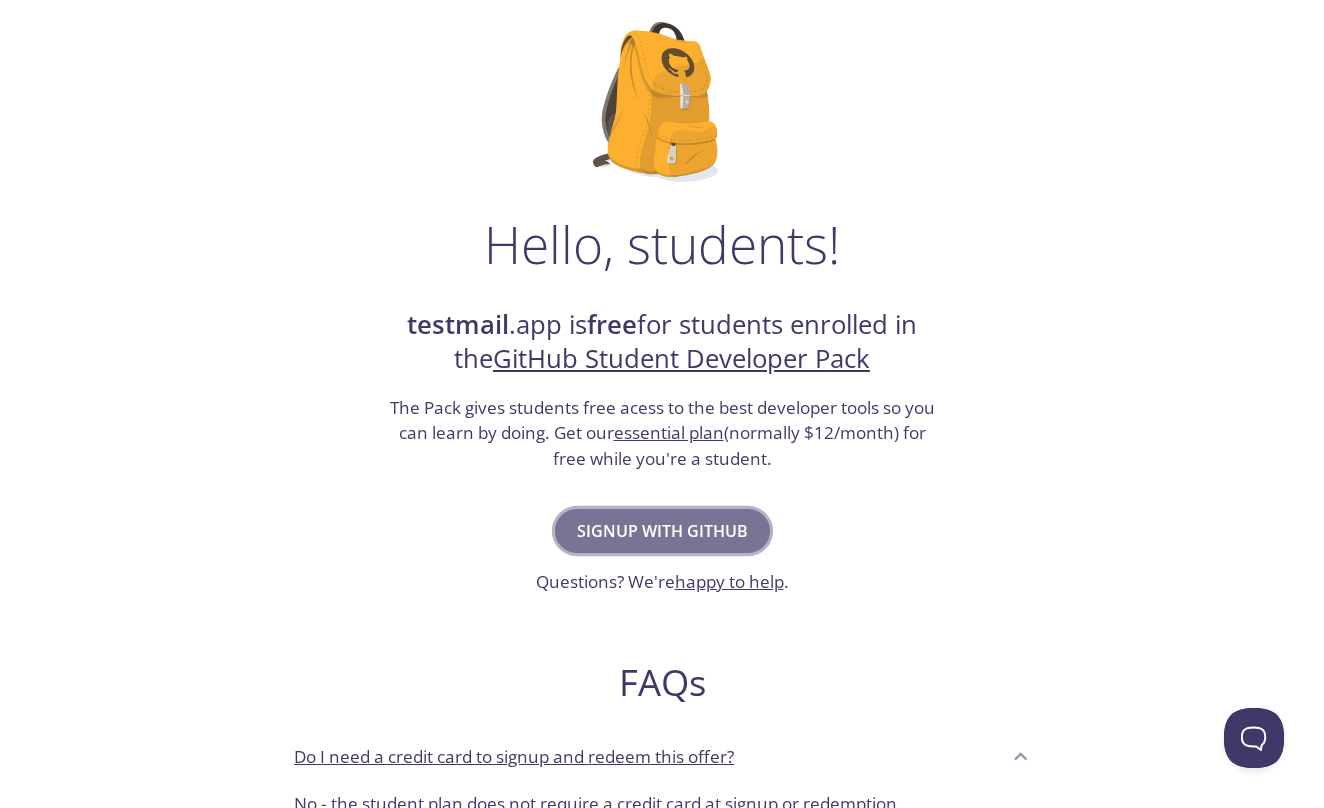 click on "Signup with GitHub" at bounding box center [662, 531] 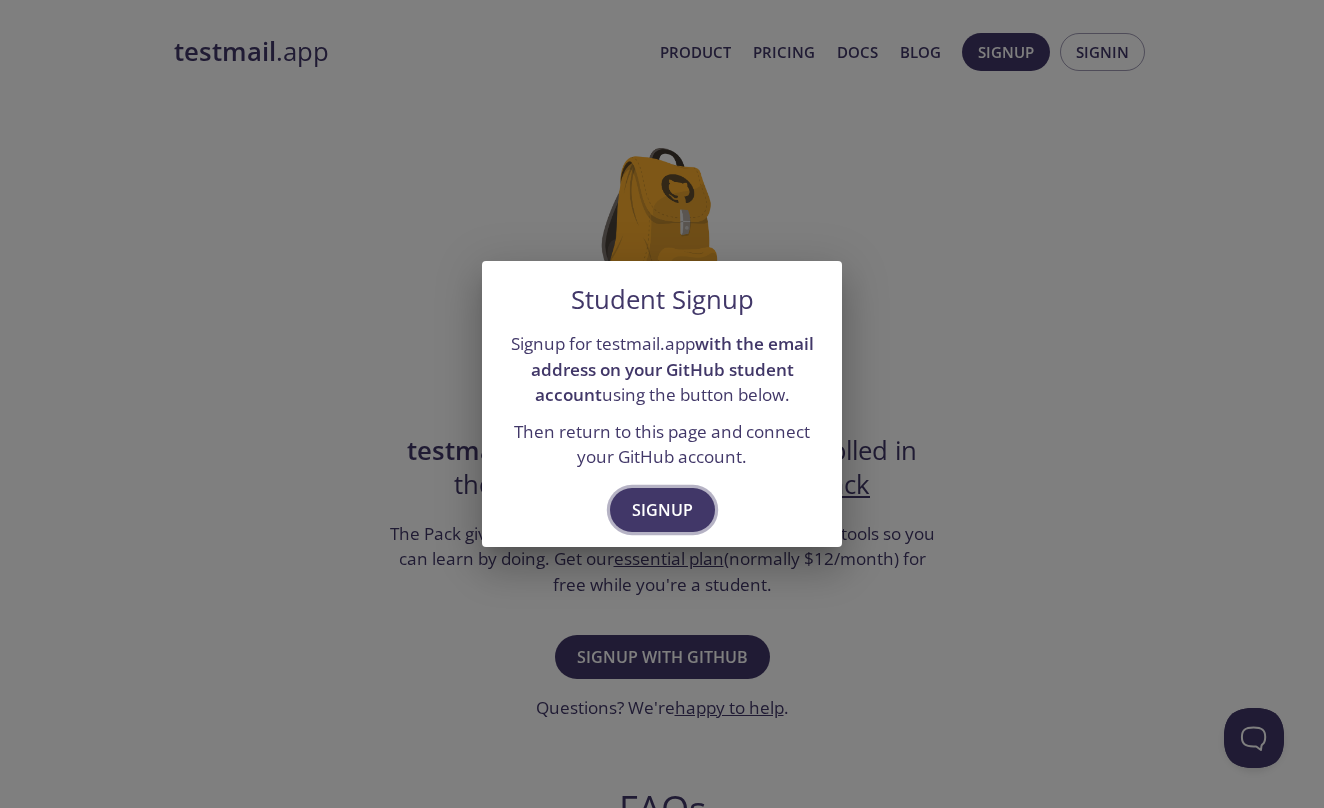 click on "Signup" at bounding box center [662, 510] 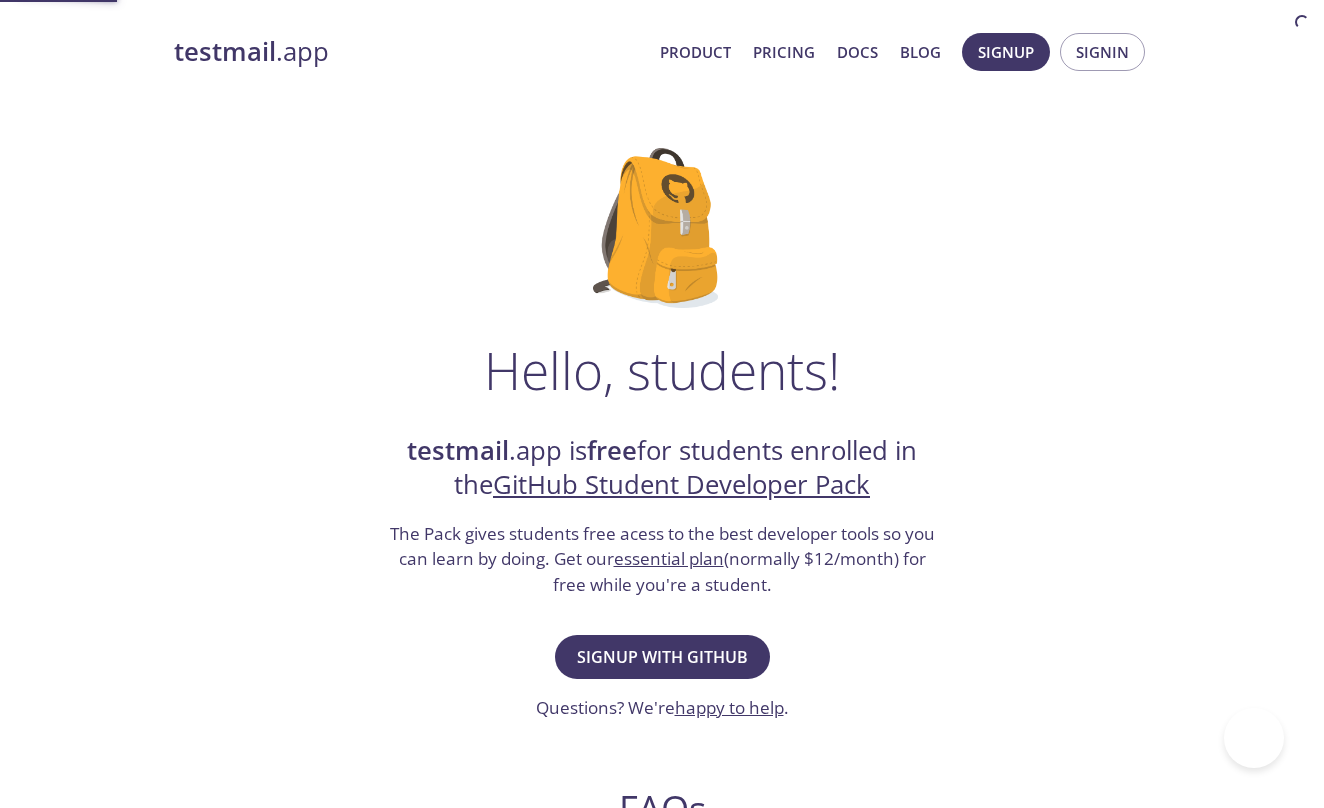 scroll, scrollTop: 0, scrollLeft: 0, axis: both 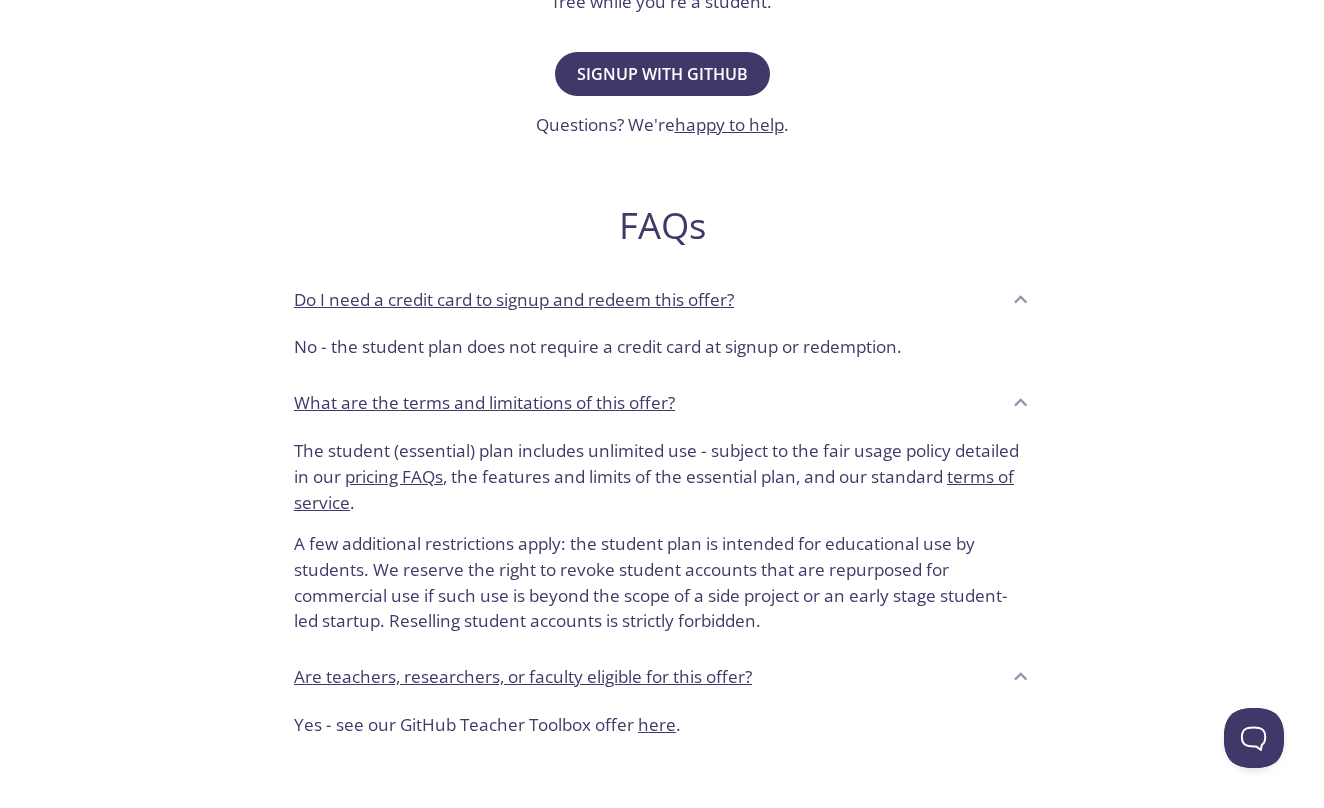 click on "What are the terms and limitations of this offer?" at bounding box center [484, 403] 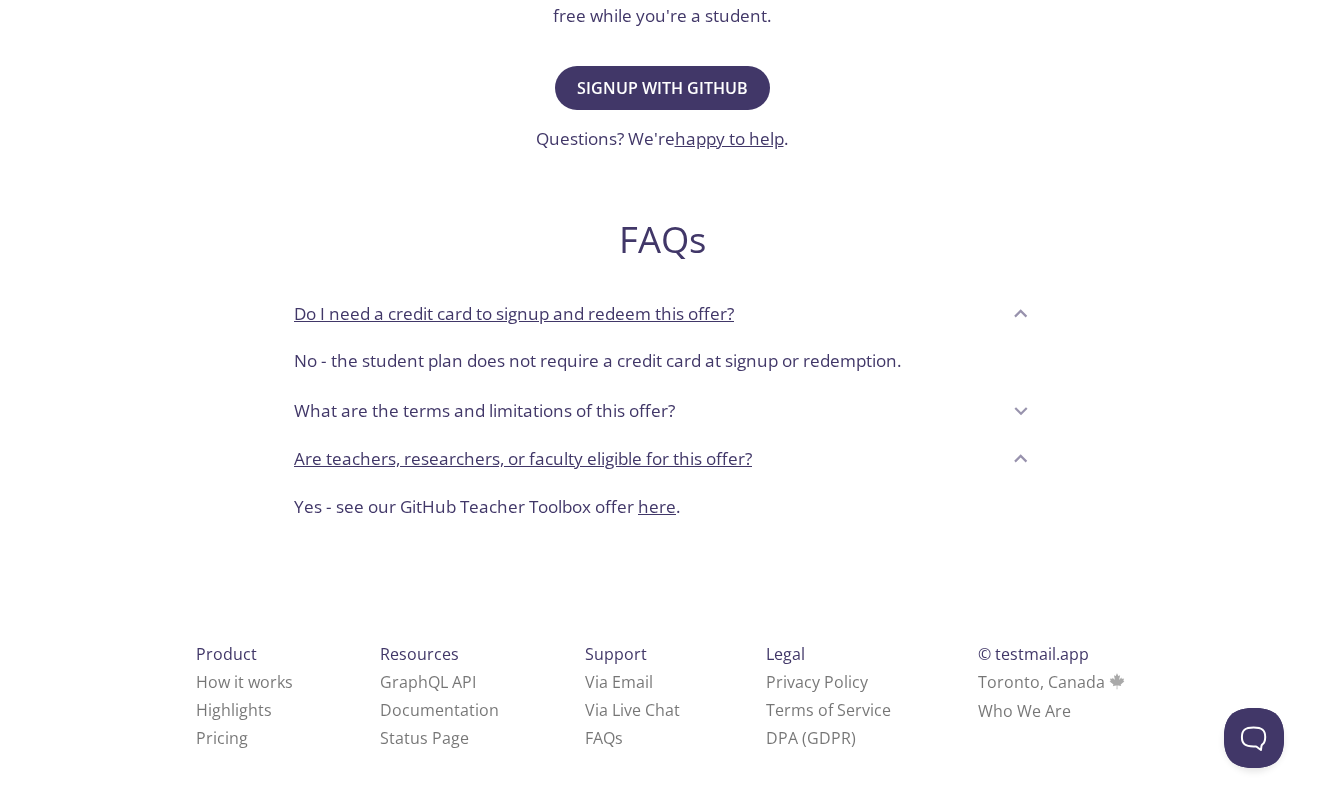 scroll, scrollTop: 563, scrollLeft: 0, axis: vertical 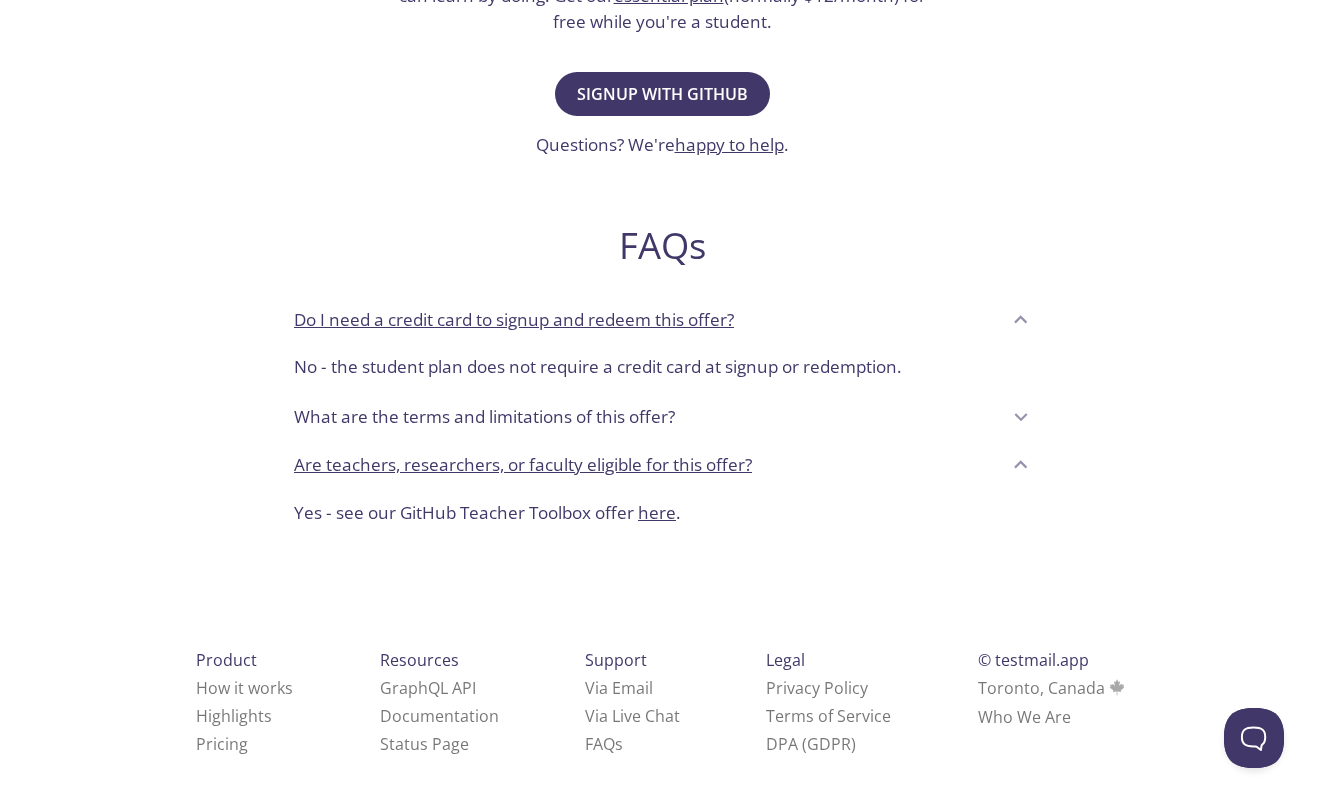click on "Are teachers, researchers, or faculty eligible for this offer?" at bounding box center (647, 465) 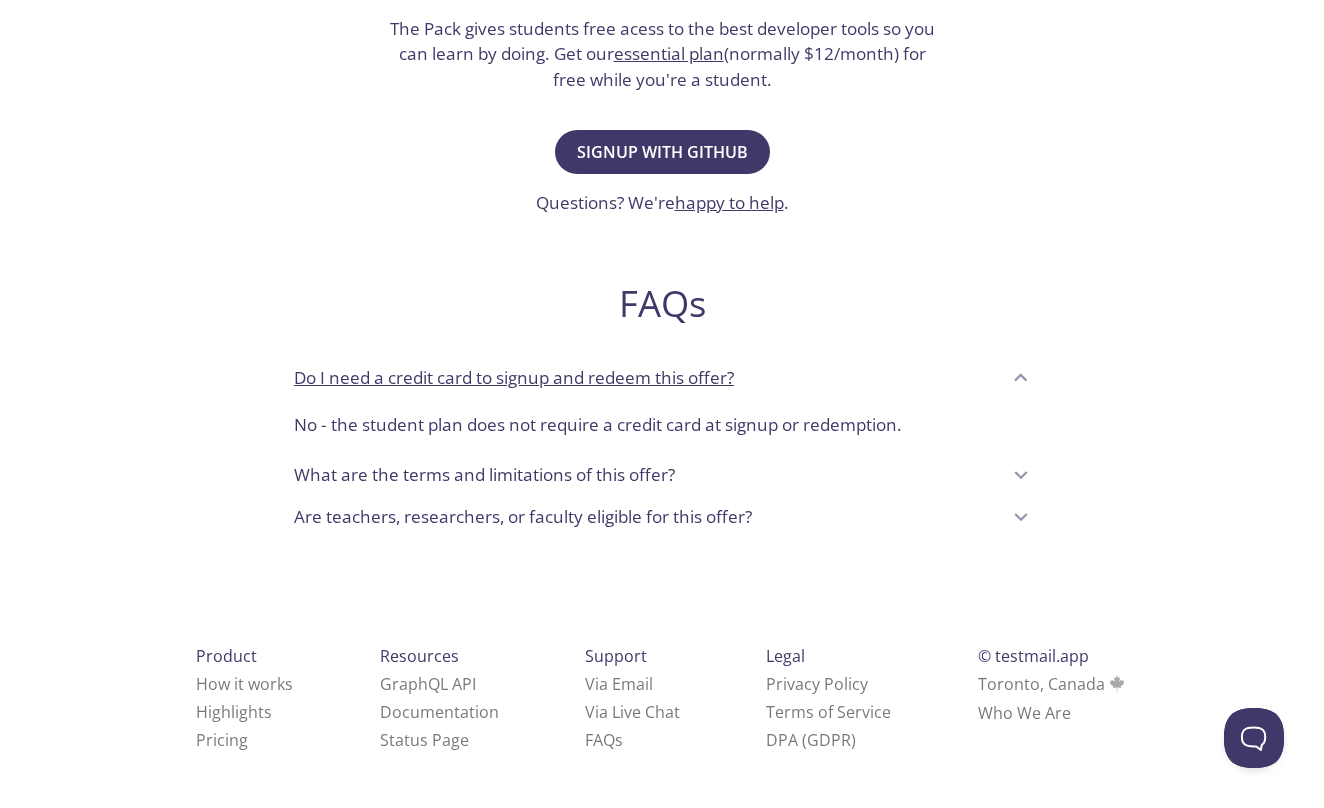 scroll, scrollTop: 502, scrollLeft: 0, axis: vertical 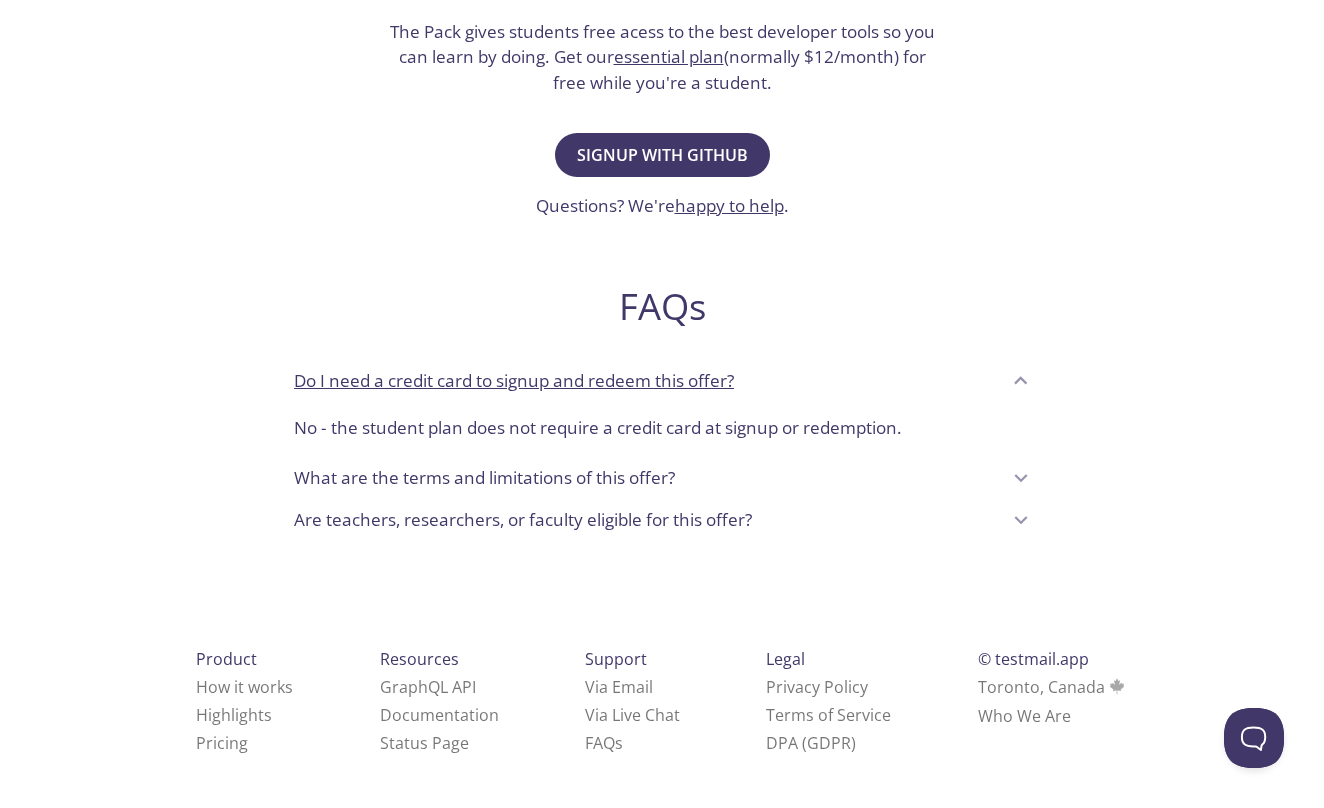 click on "Do I need a credit card to signup and redeem this offer?" at bounding box center (514, 381) 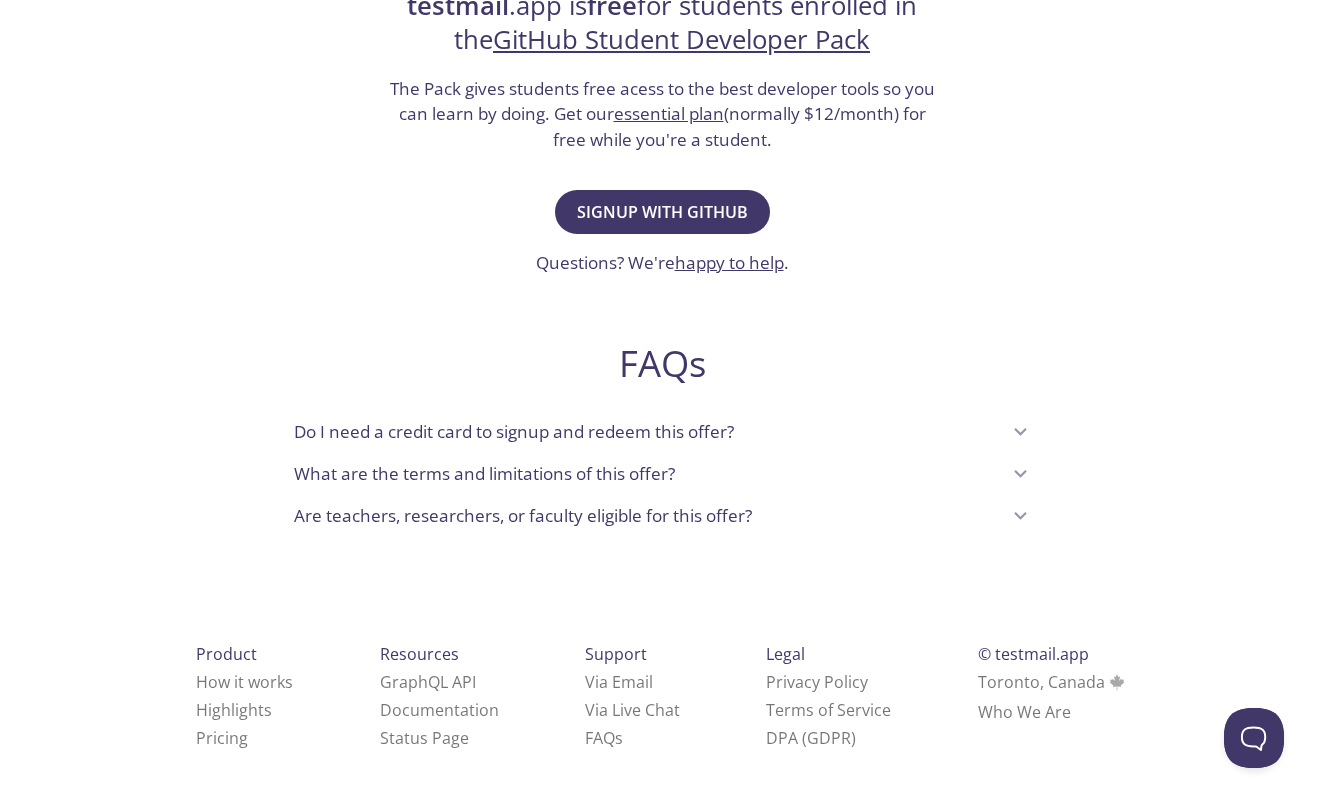scroll, scrollTop: 441, scrollLeft: 0, axis: vertical 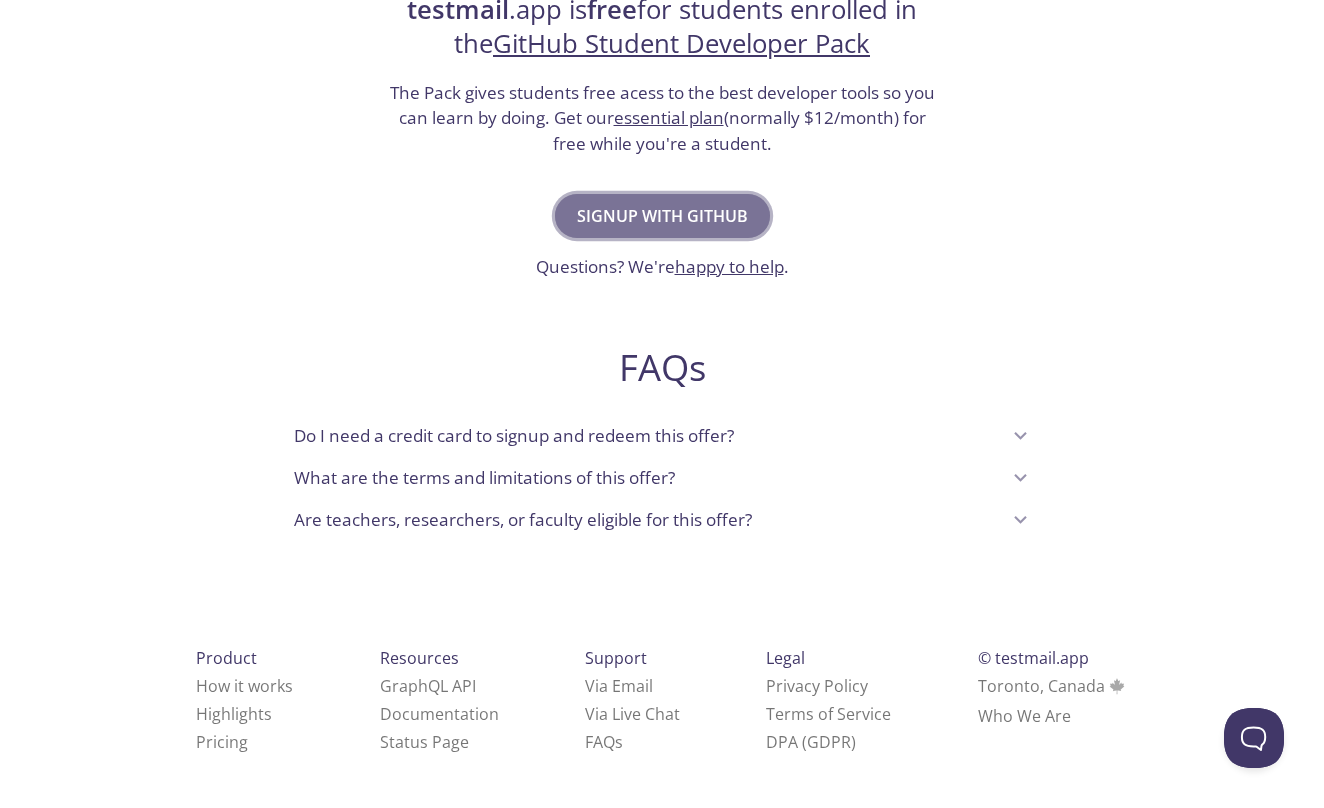 click on "Signup with GitHub" at bounding box center [662, 216] 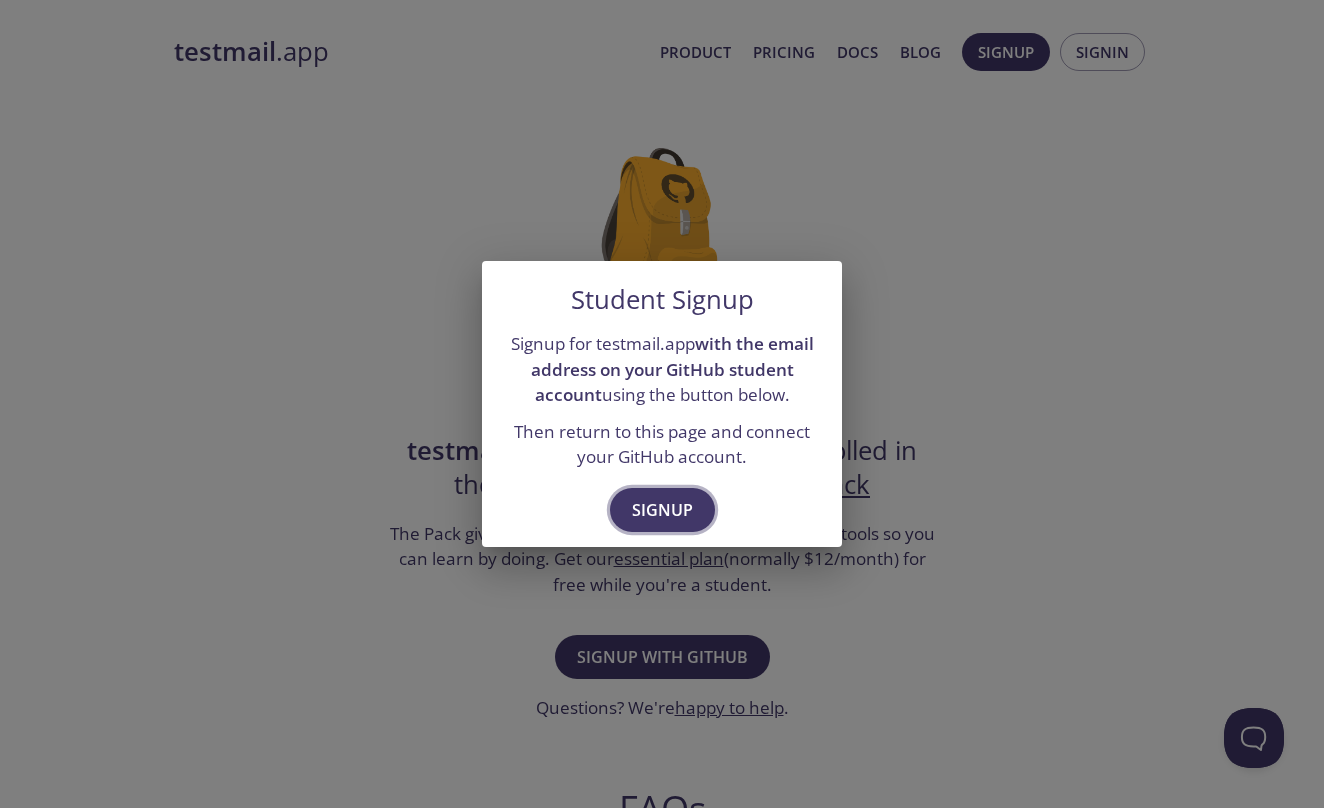 click on "Signup" at bounding box center [662, 510] 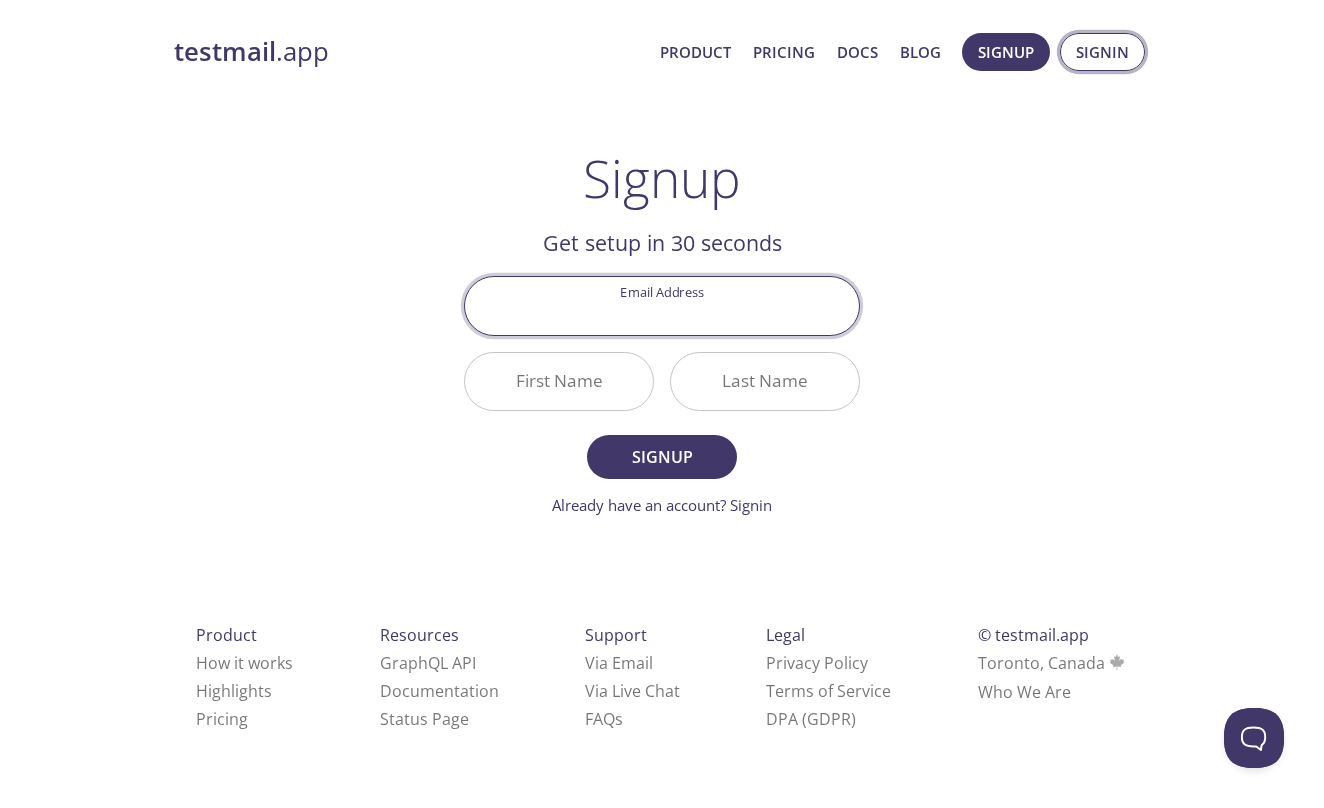 click on "Signin" at bounding box center [1102, 52] 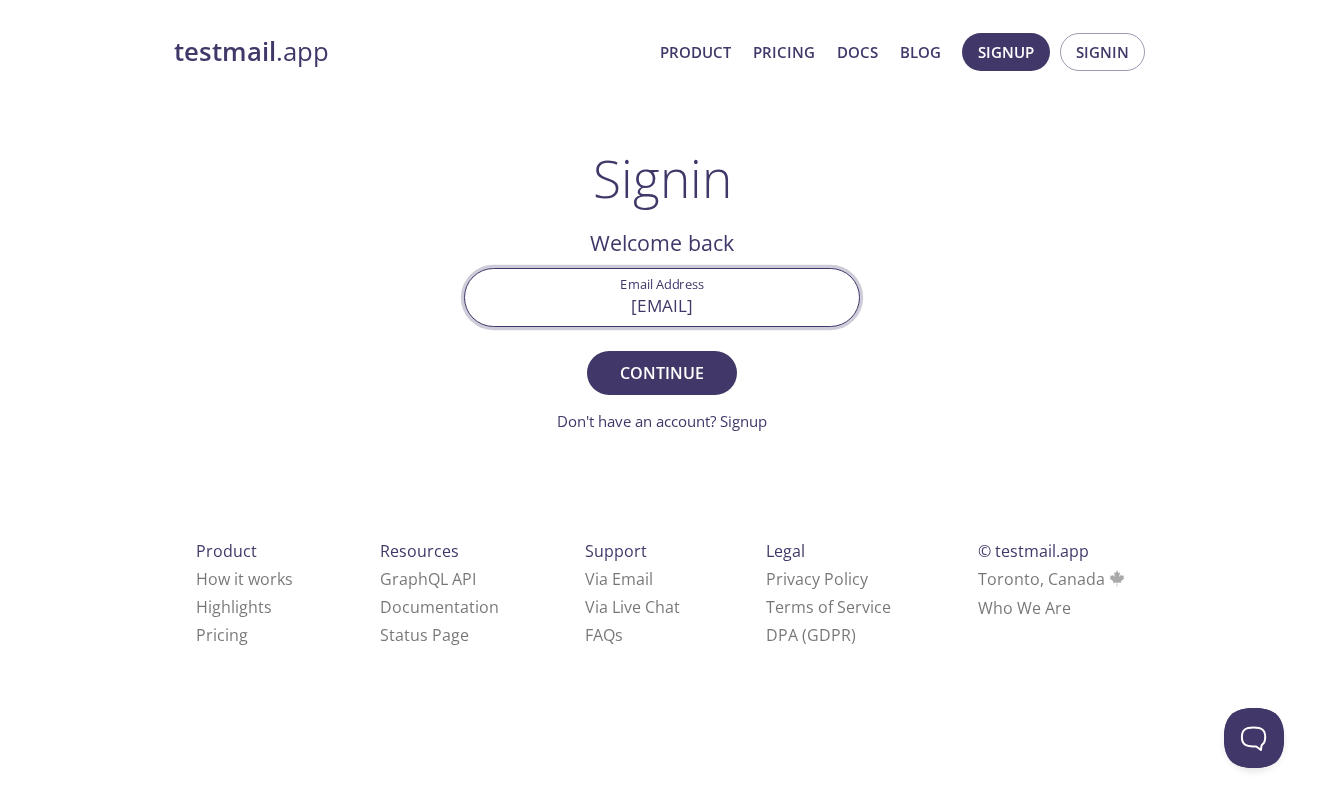 type on "[EMAIL]" 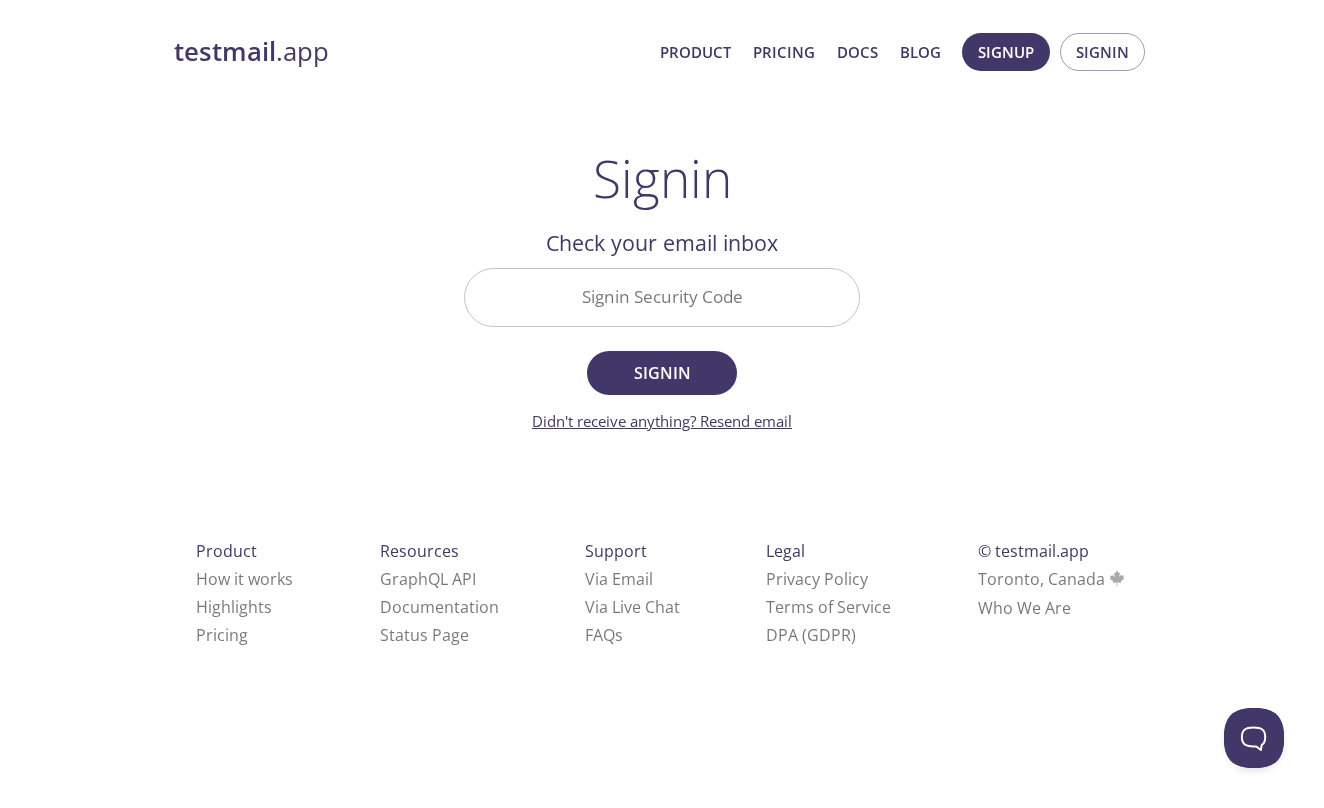 click on "Didn't receive anything? Resend email" at bounding box center [662, 421] 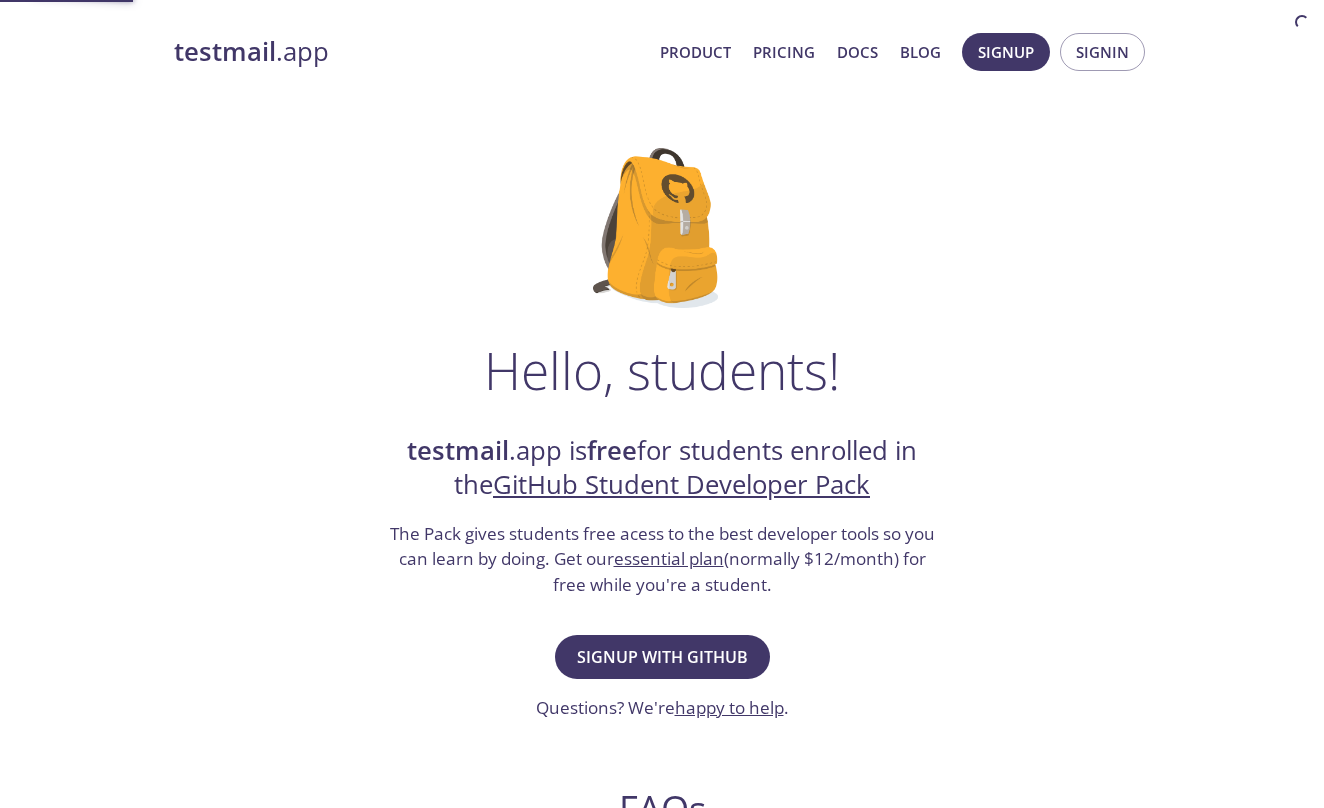 scroll, scrollTop: 0, scrollLeft: 0, axis: both 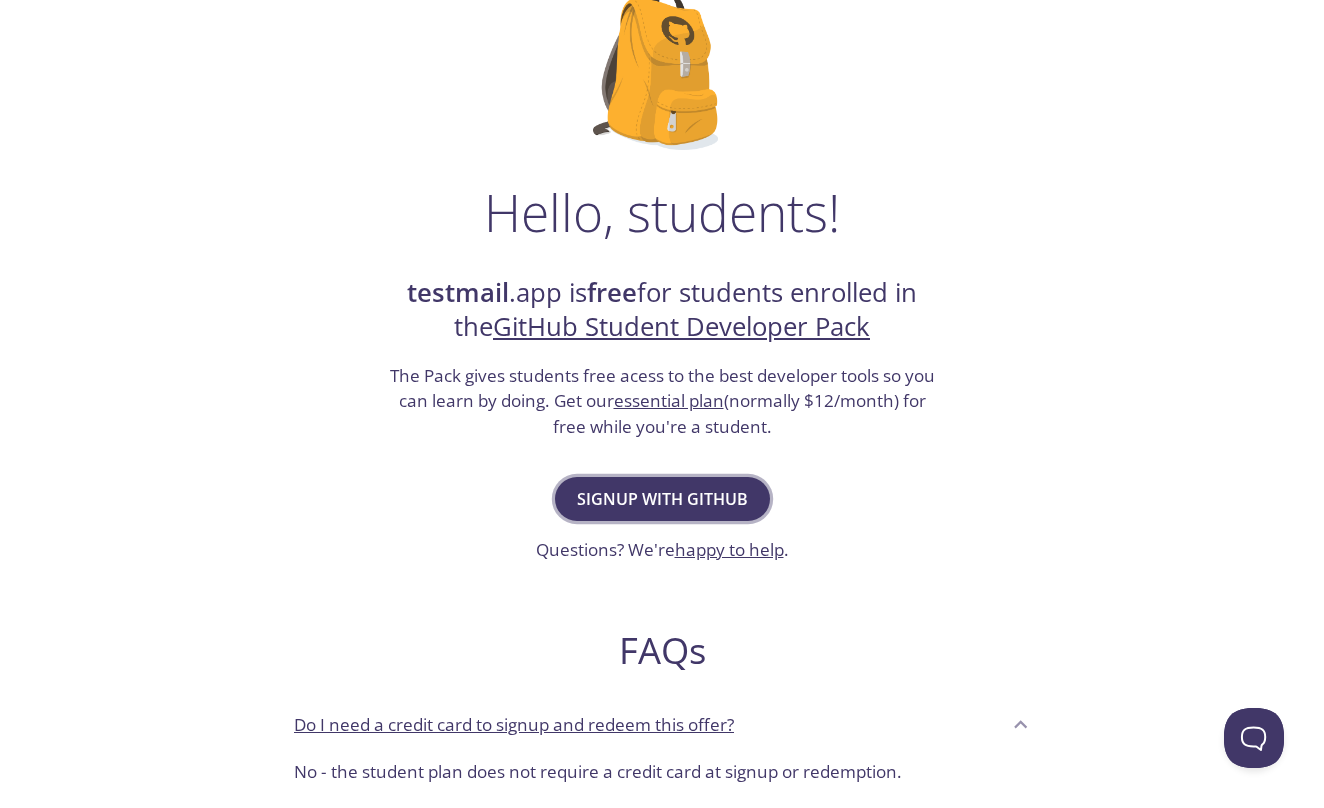 click on "Signup with GitHub" at bounding box center (662, 499) 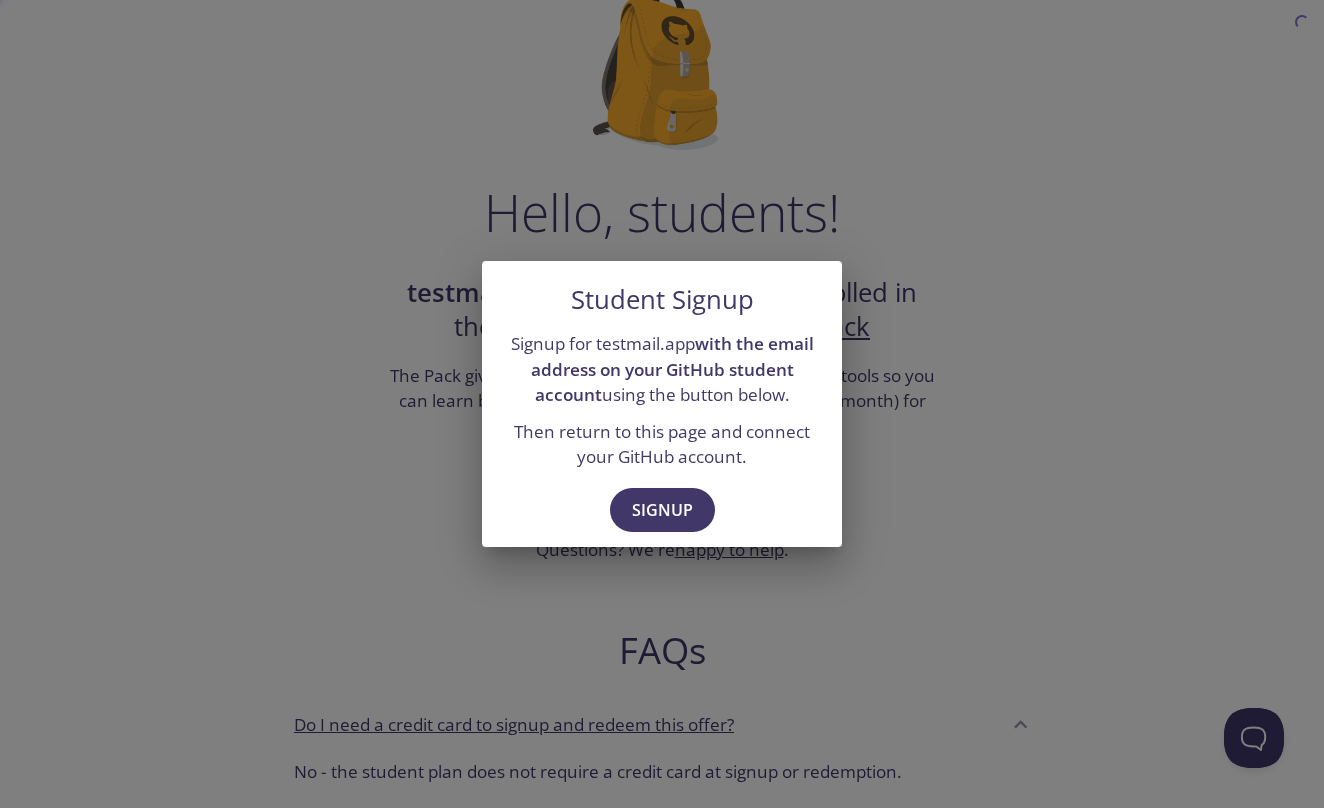 scroll, scrollTop: 0, scrollLeft: 0, axis: both 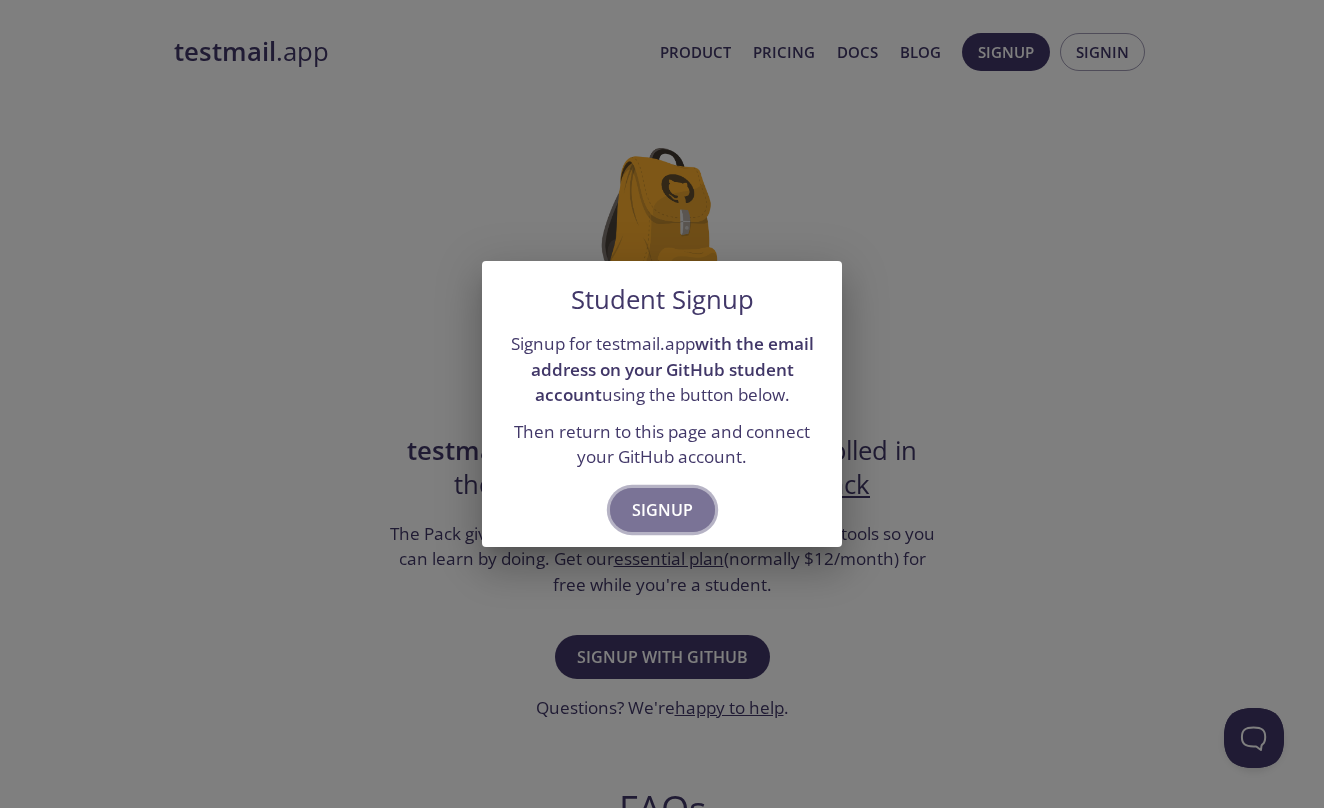 click on "Signup" at bounding box center (662, 510) 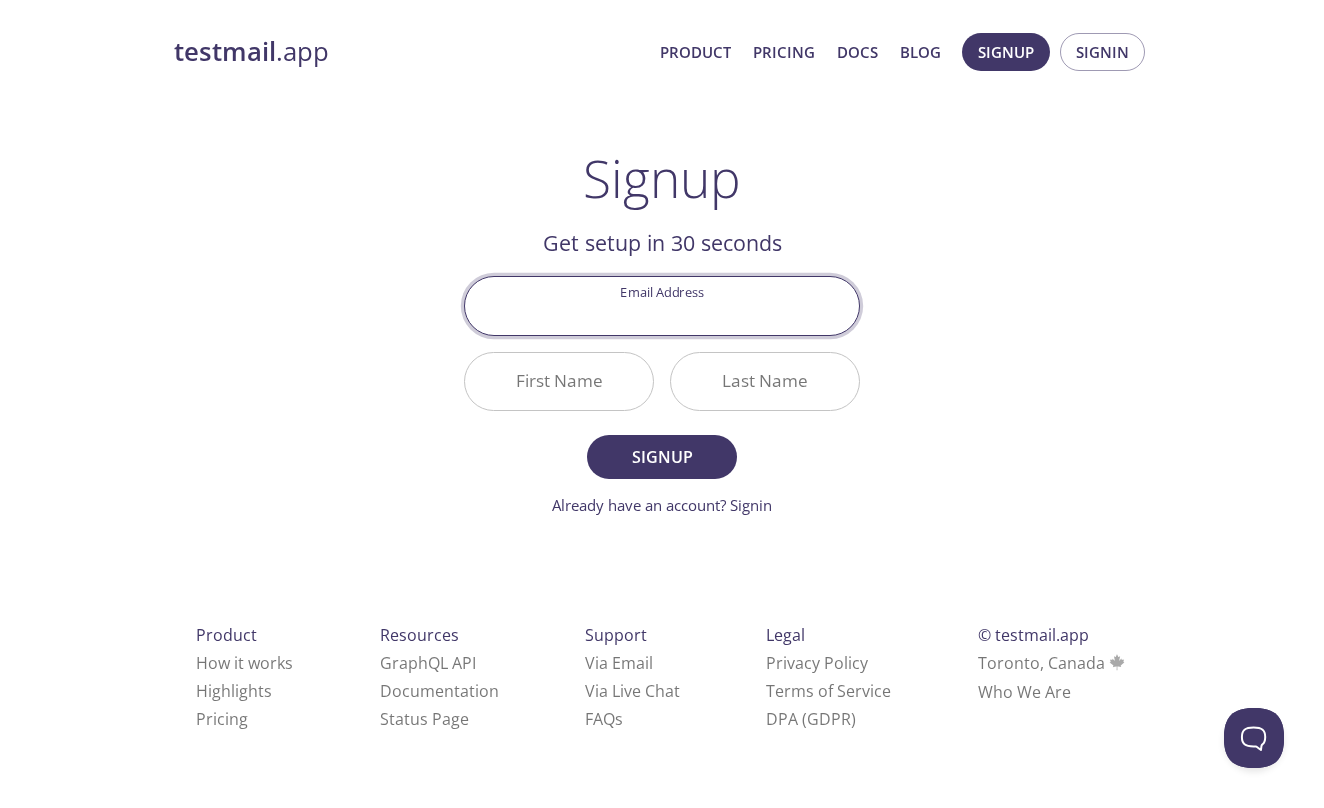 click on "Email Address" at bounding box center (662, 305) 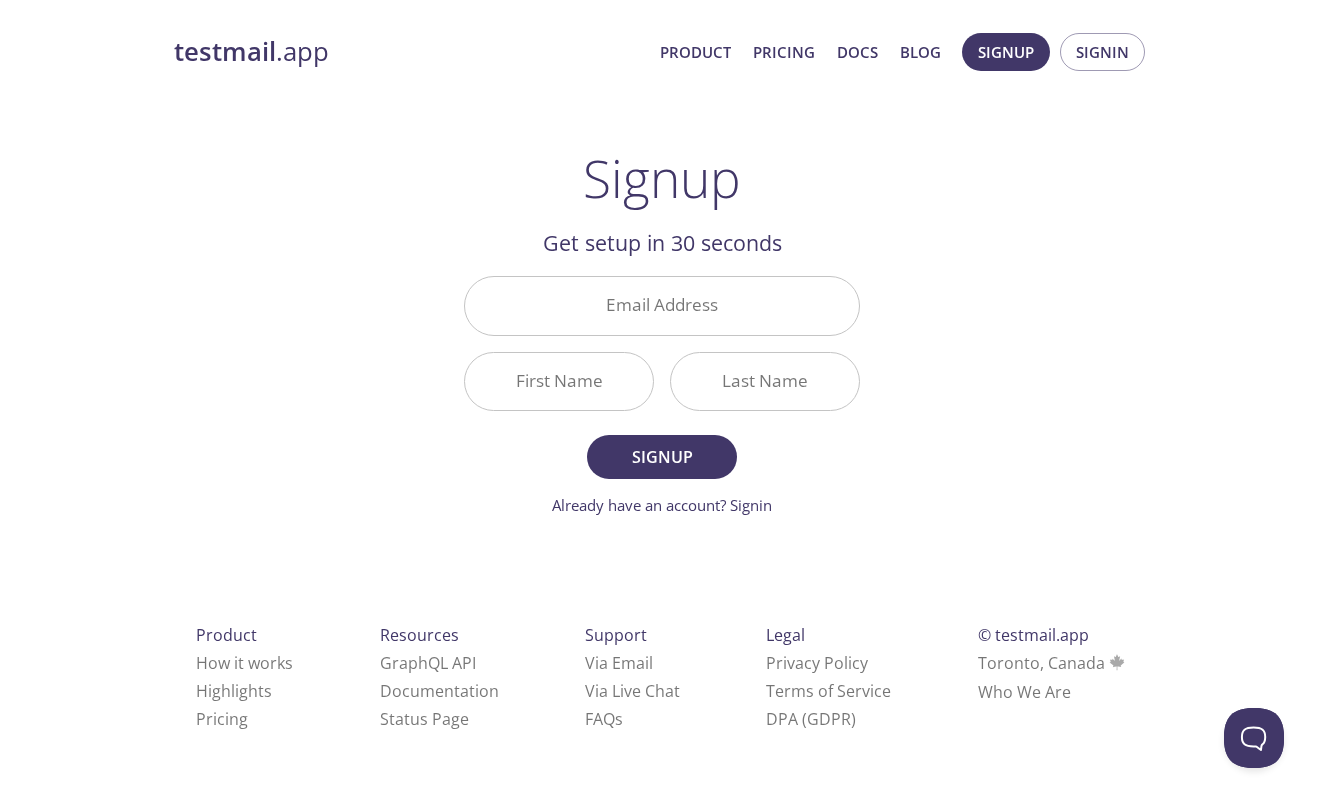 click on "Email Address First Name Last Name Signup Already have an account? Signin" at bounding box center (662, 396) 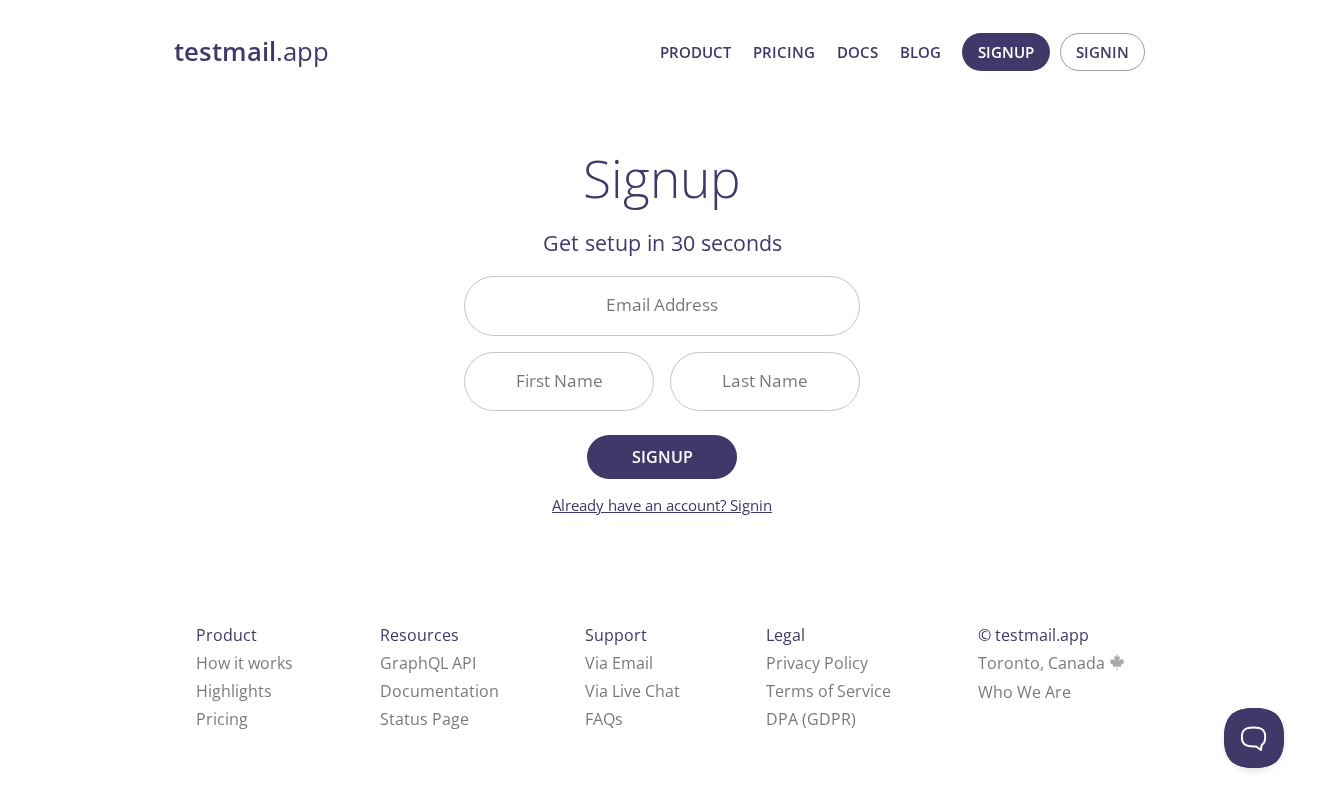 click on "Already have an account? Signin" at bounding box center (662, 505) 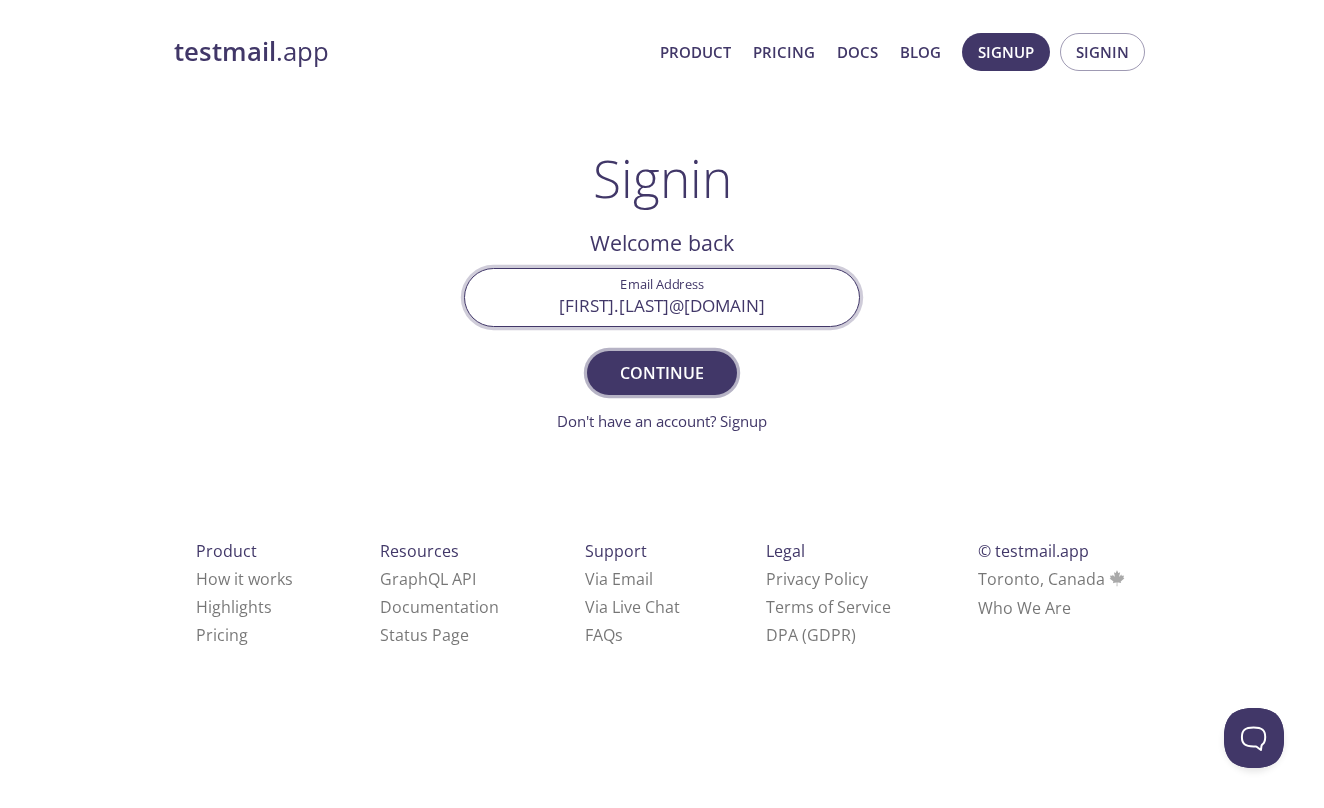 type on "[EMAIL]" 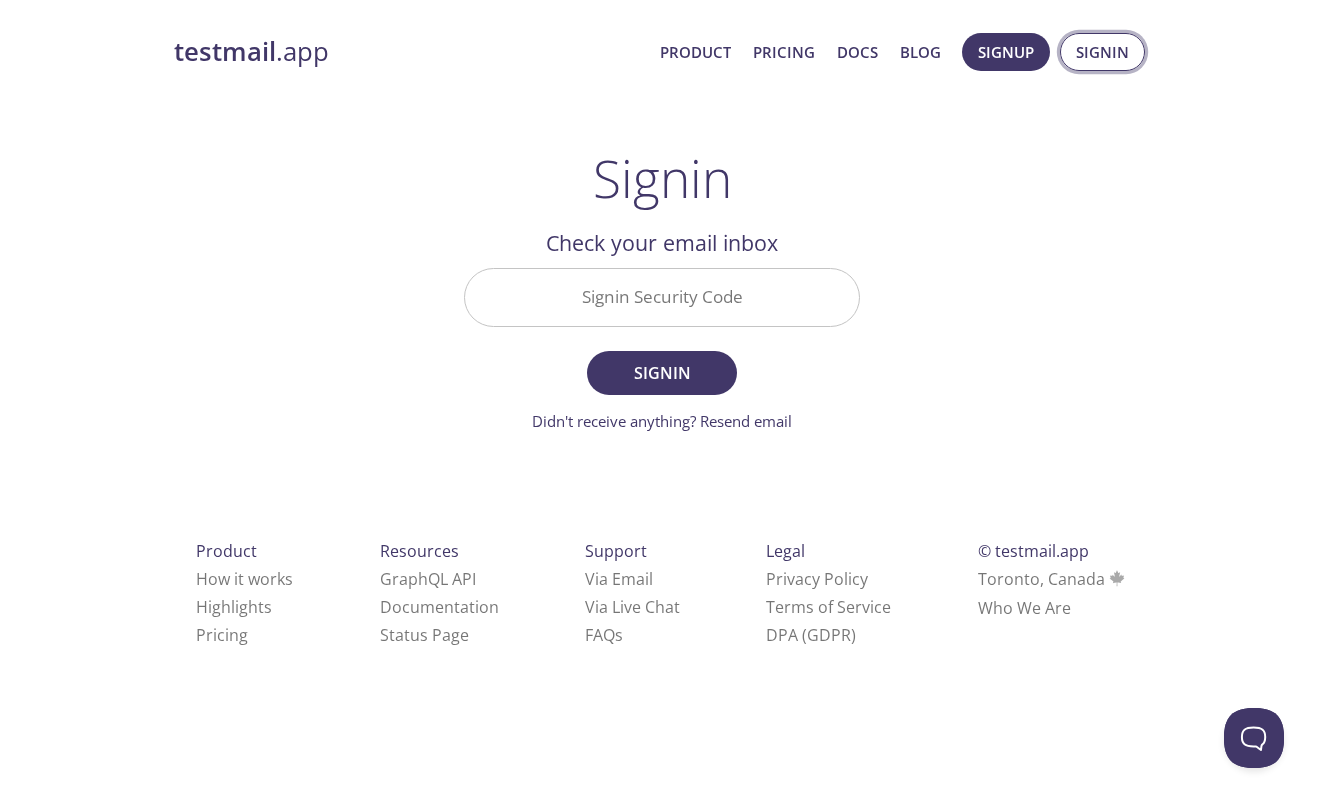 click on "Signin" at bounding box center (1102, 52) 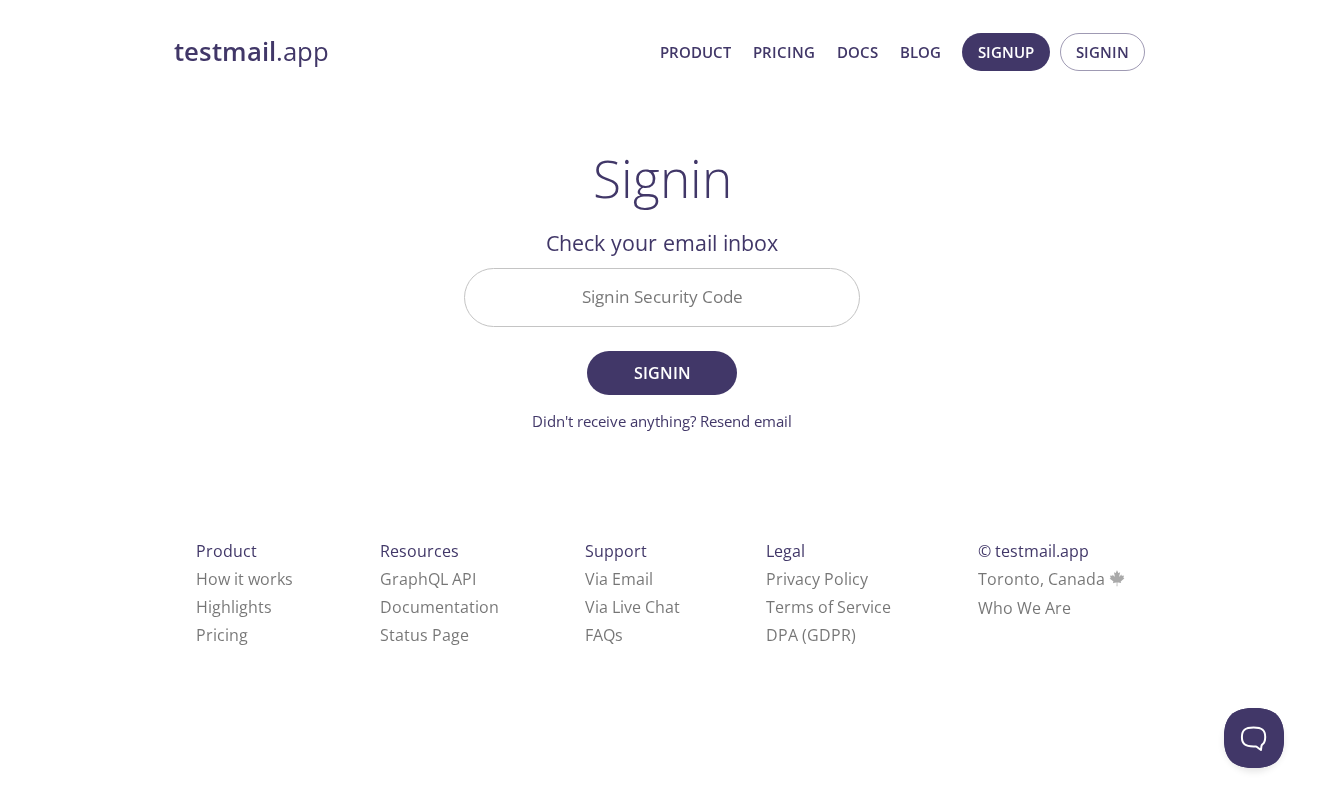 scroll, scrollTop: 0, scrollLeft: 0, axis: both 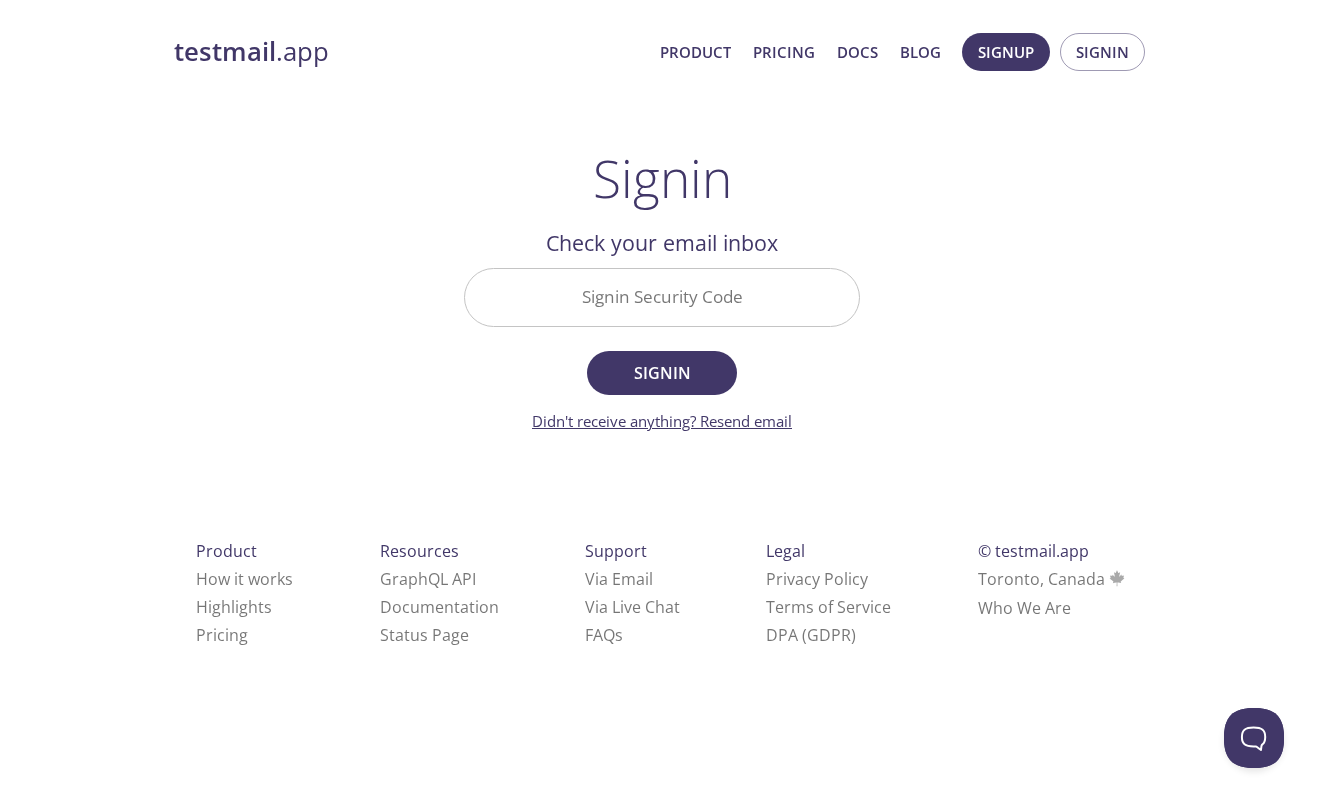 click on "Didn't receive anything? Resend email" at bounding box center (662, 421) 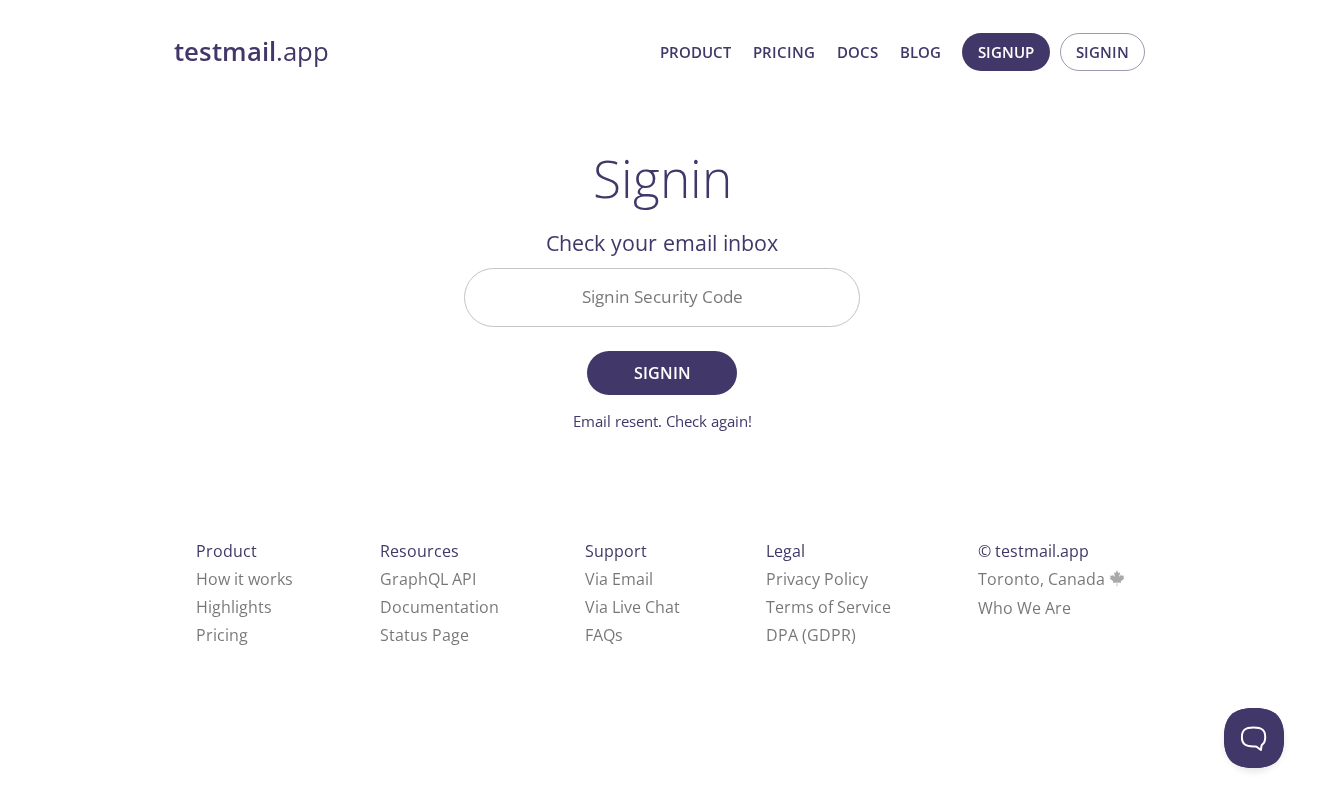 click on "Email resent. Check again!" at bounding box center (662, 421) 